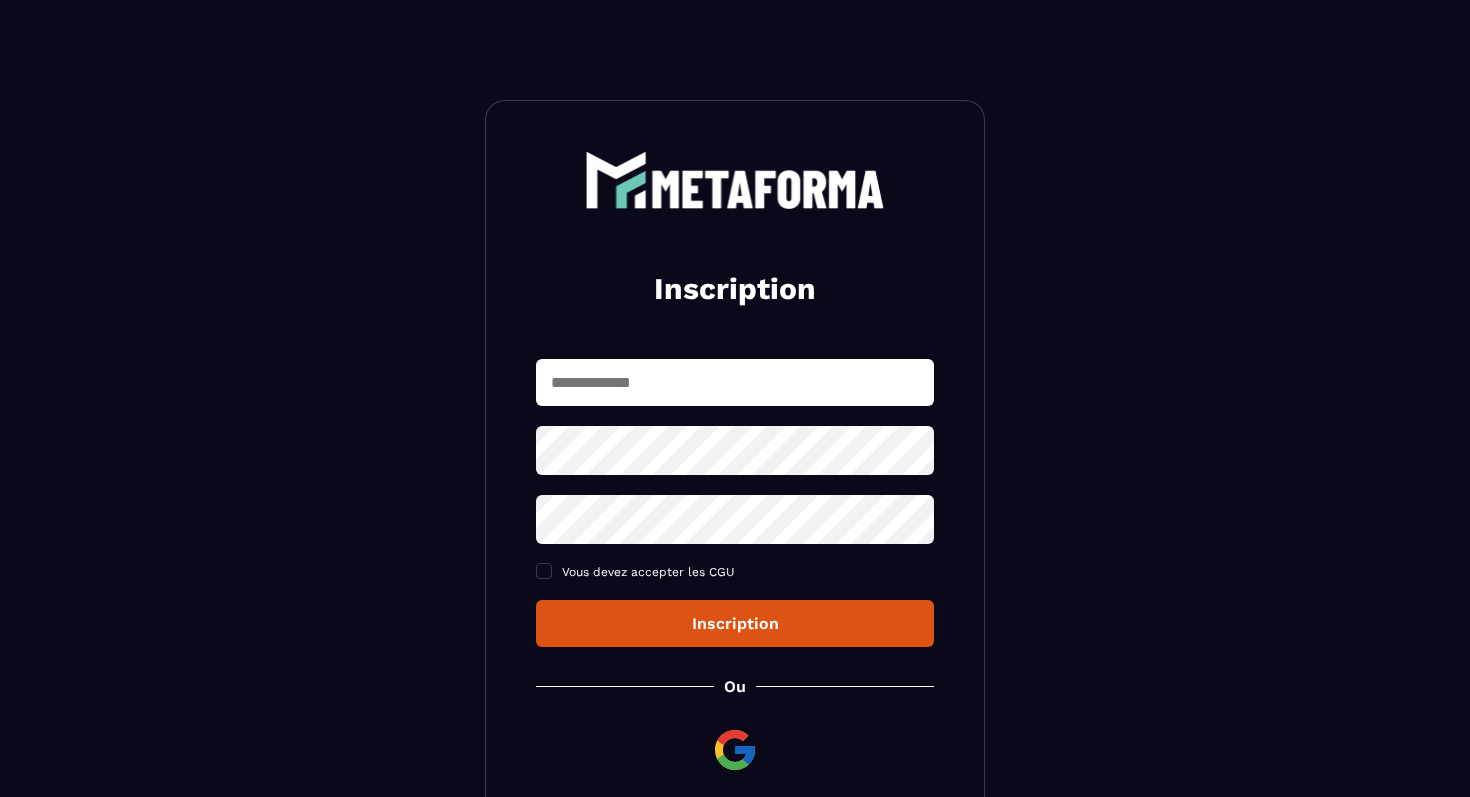 scroll, scrollTop: 0, scrollLeft: 0, axis: both 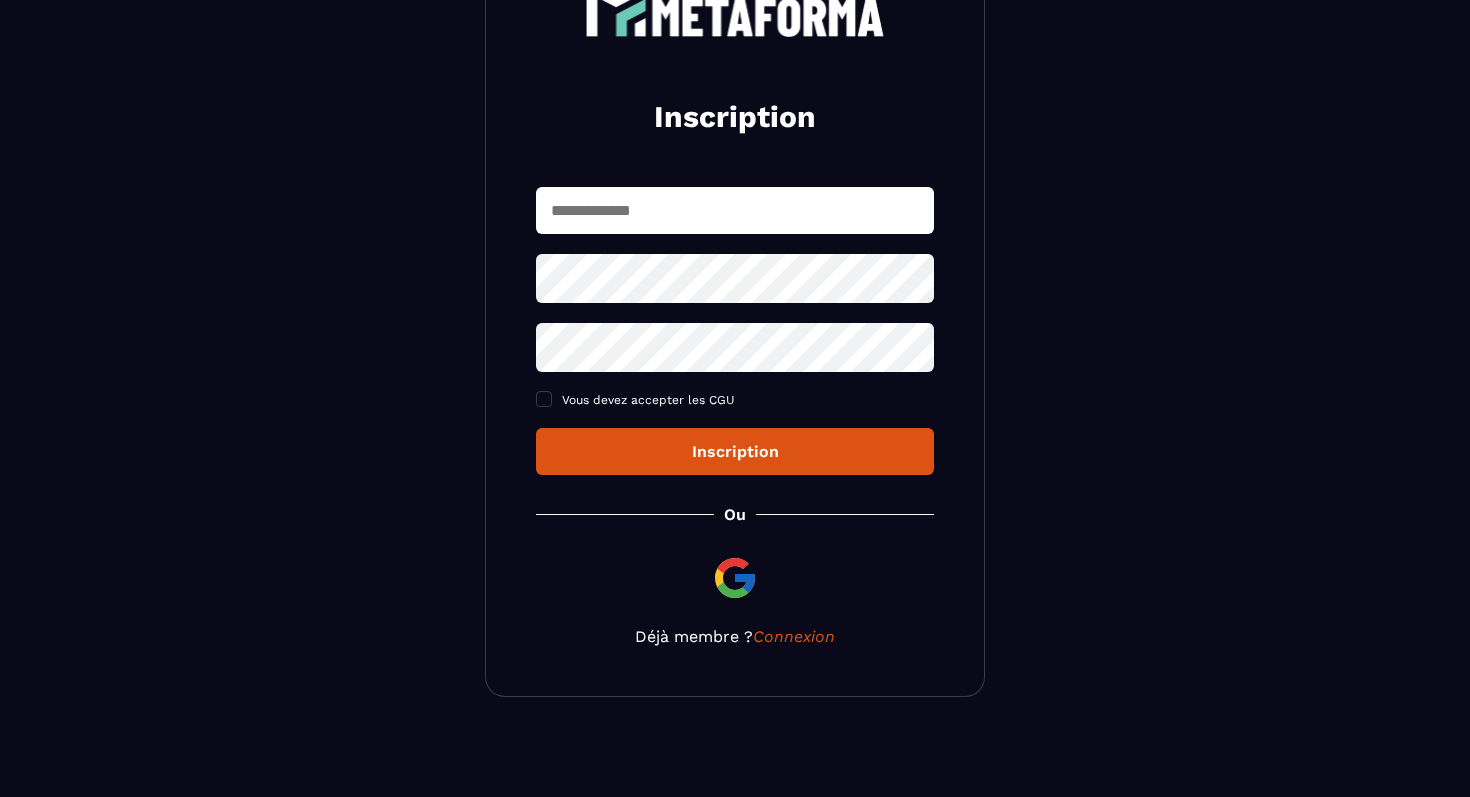 click at bounding box center [735, 578] 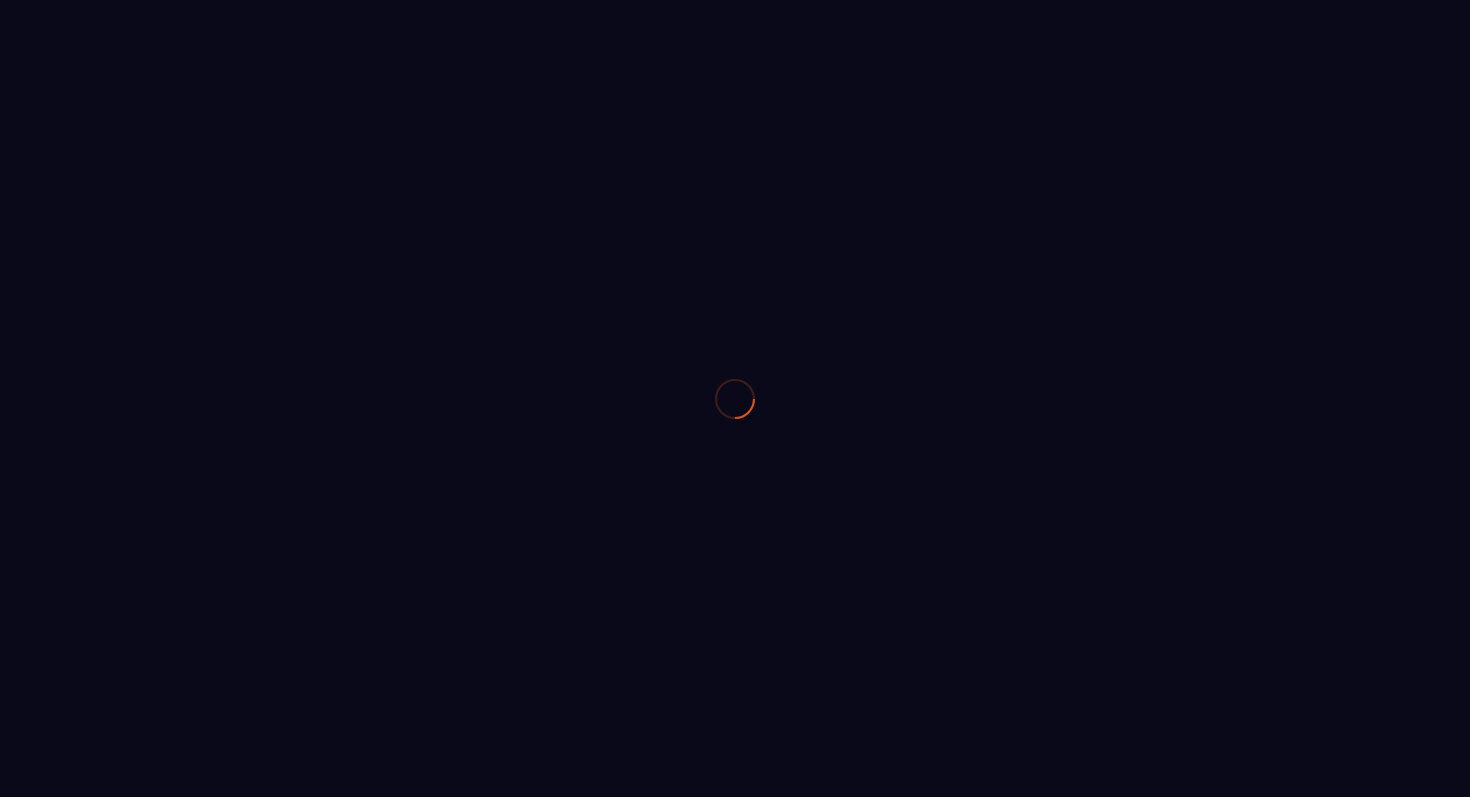 scroll, scrollTop: 0, scrollLeft: 0, axis: both 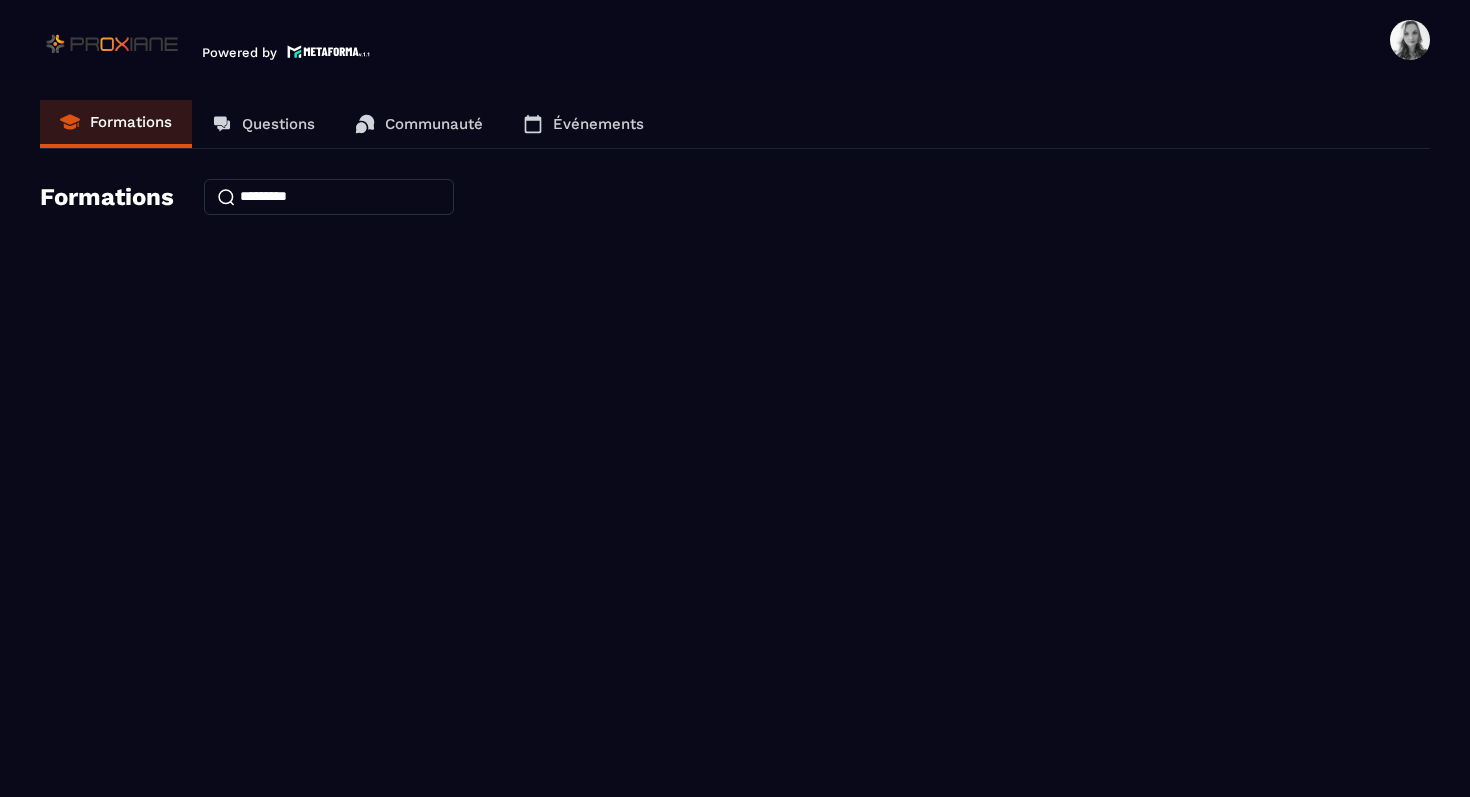click on "Questions" at bounding box center [278, 124] 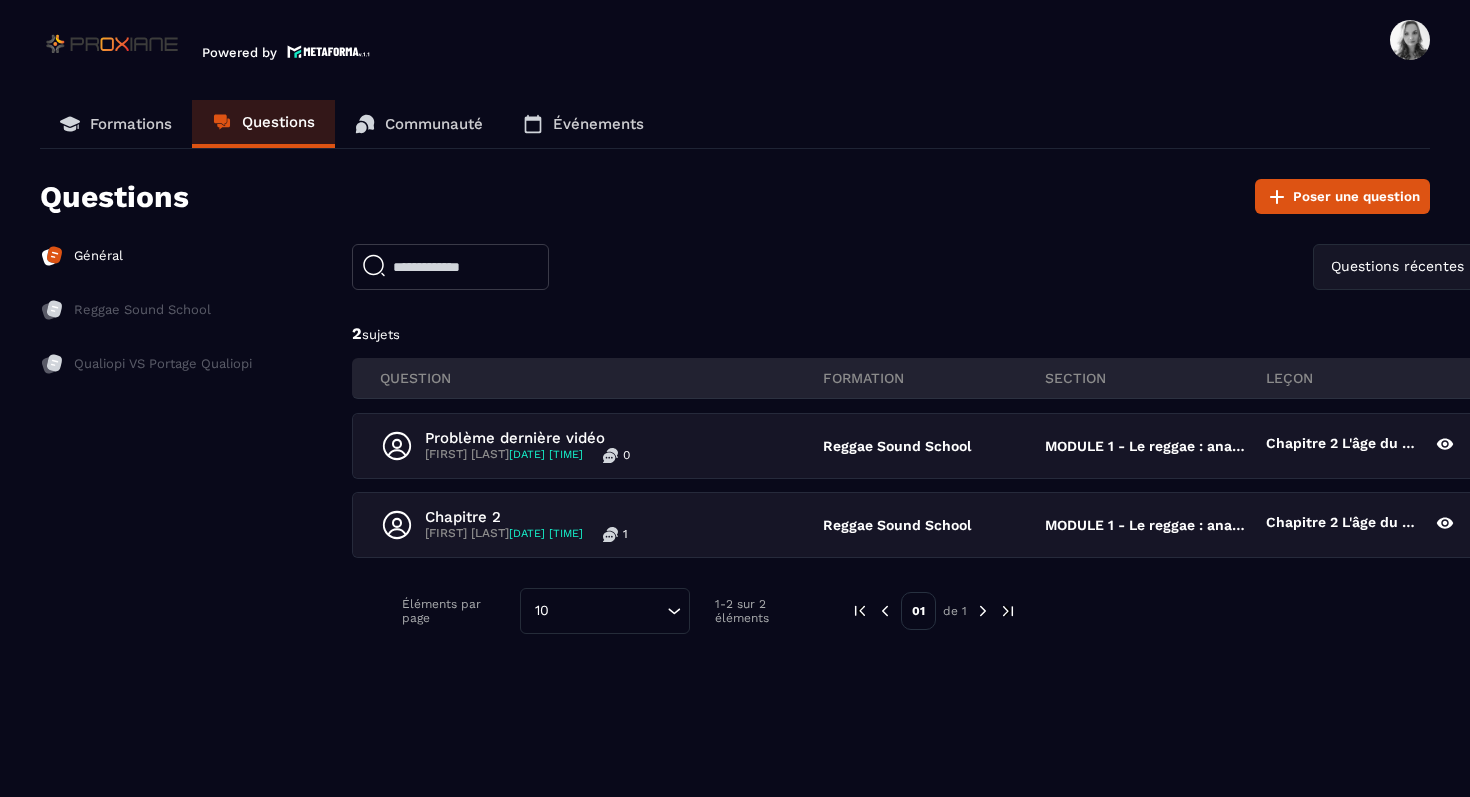 click on "Communauté" at bounding box center [419, 124] 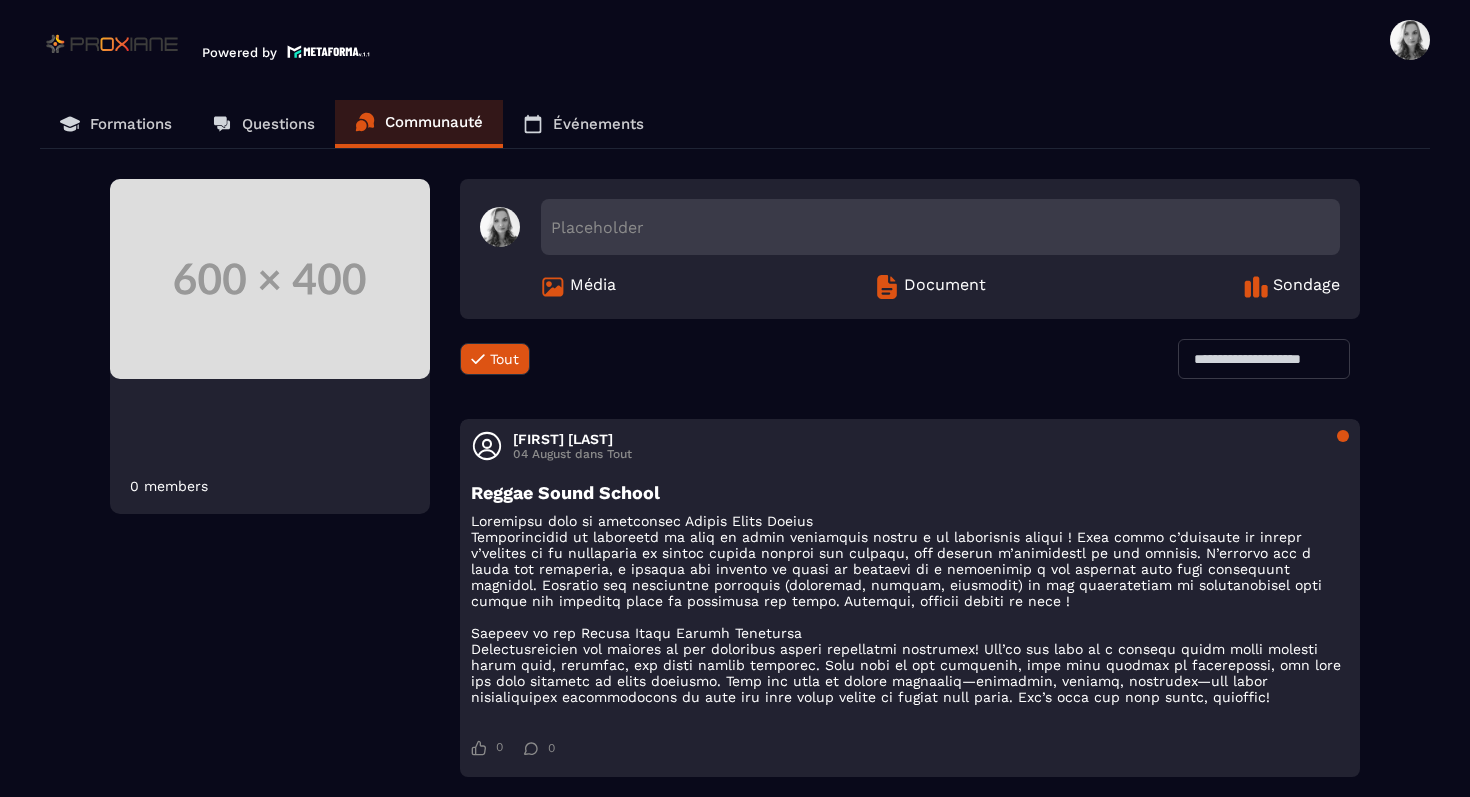 click on "Formations" at bounding box center [131, 124] 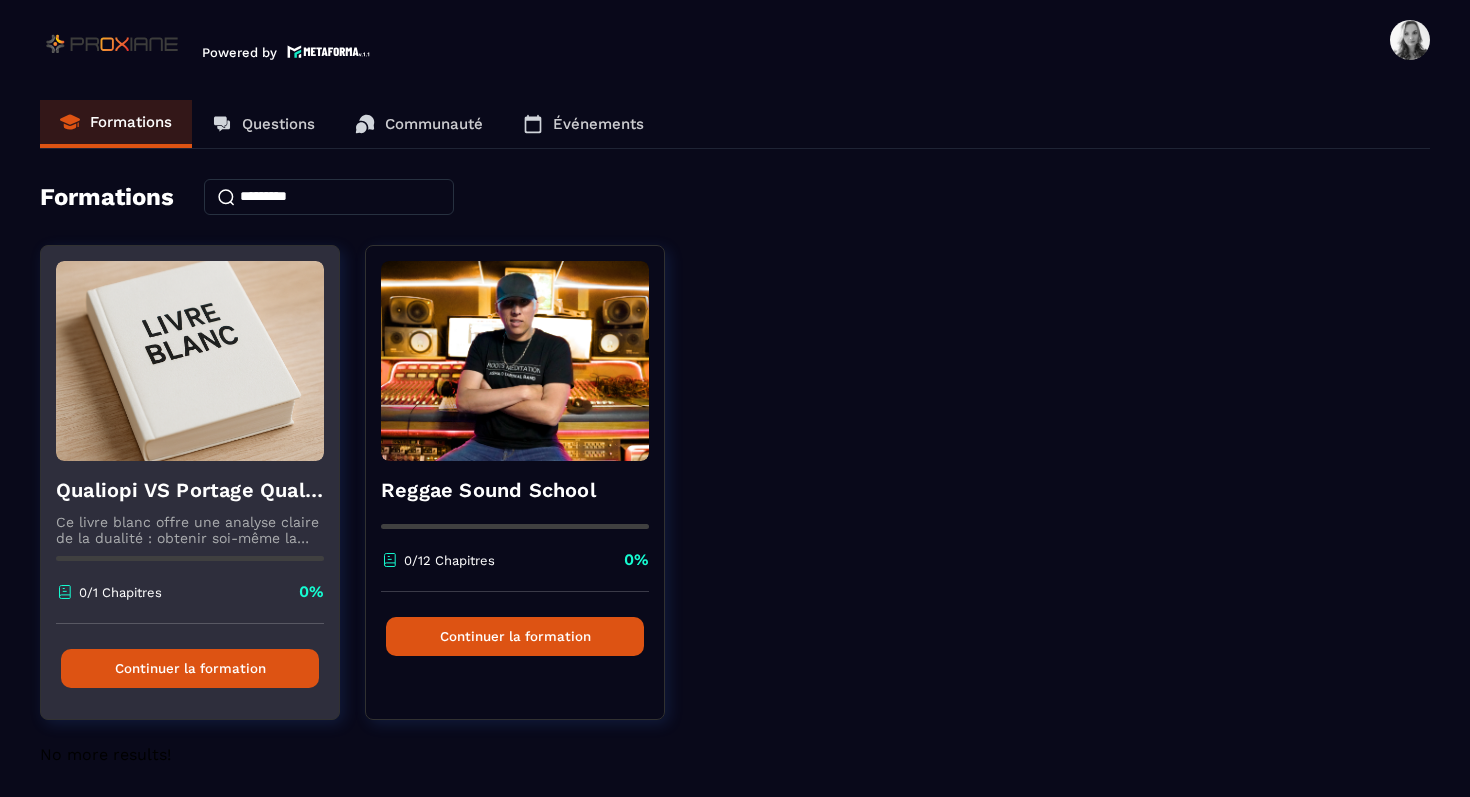 scroll, scrollTop: 5, scrollLeft: 0, axis: vertical 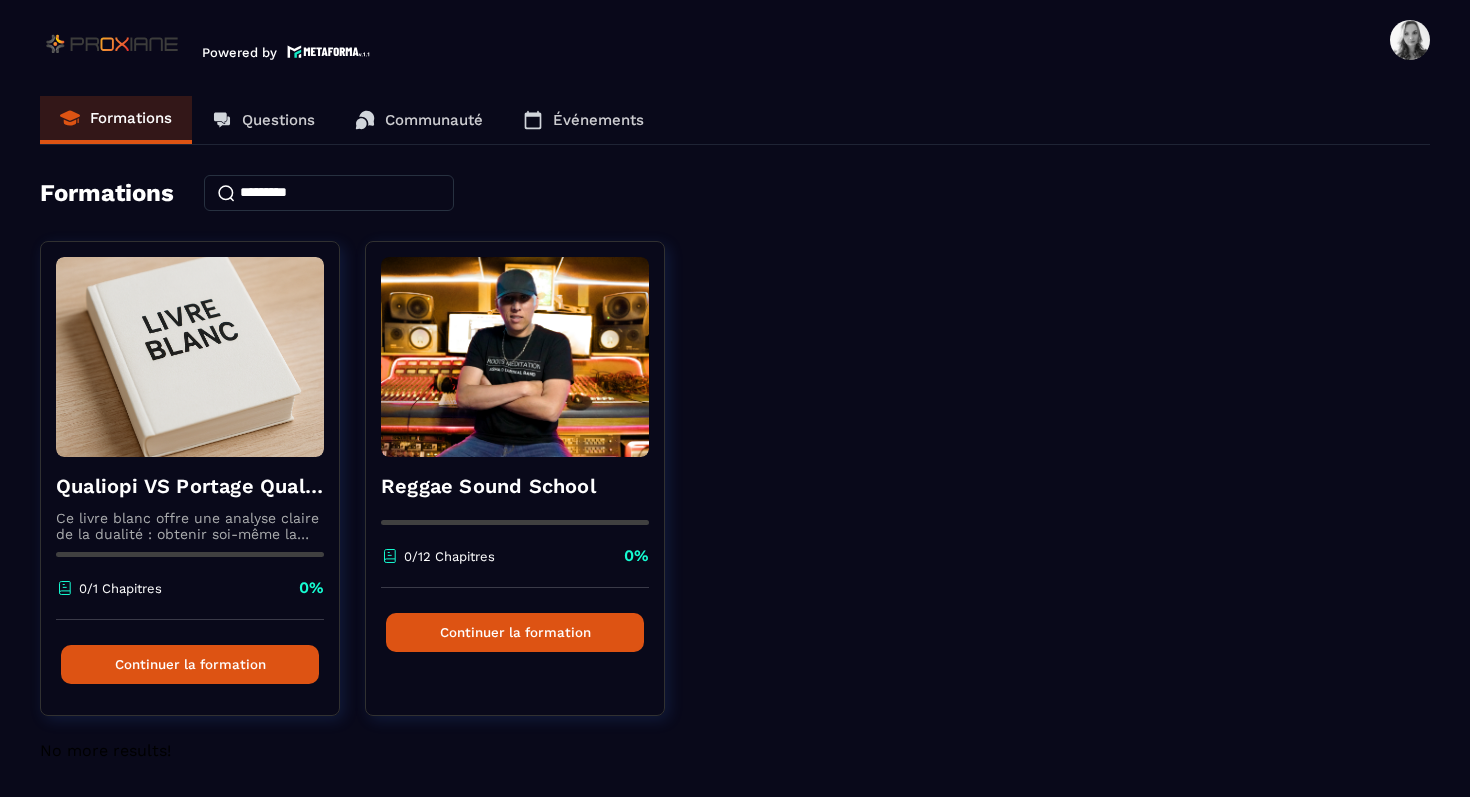 click on "Questions" at bounding box center (278, 120) 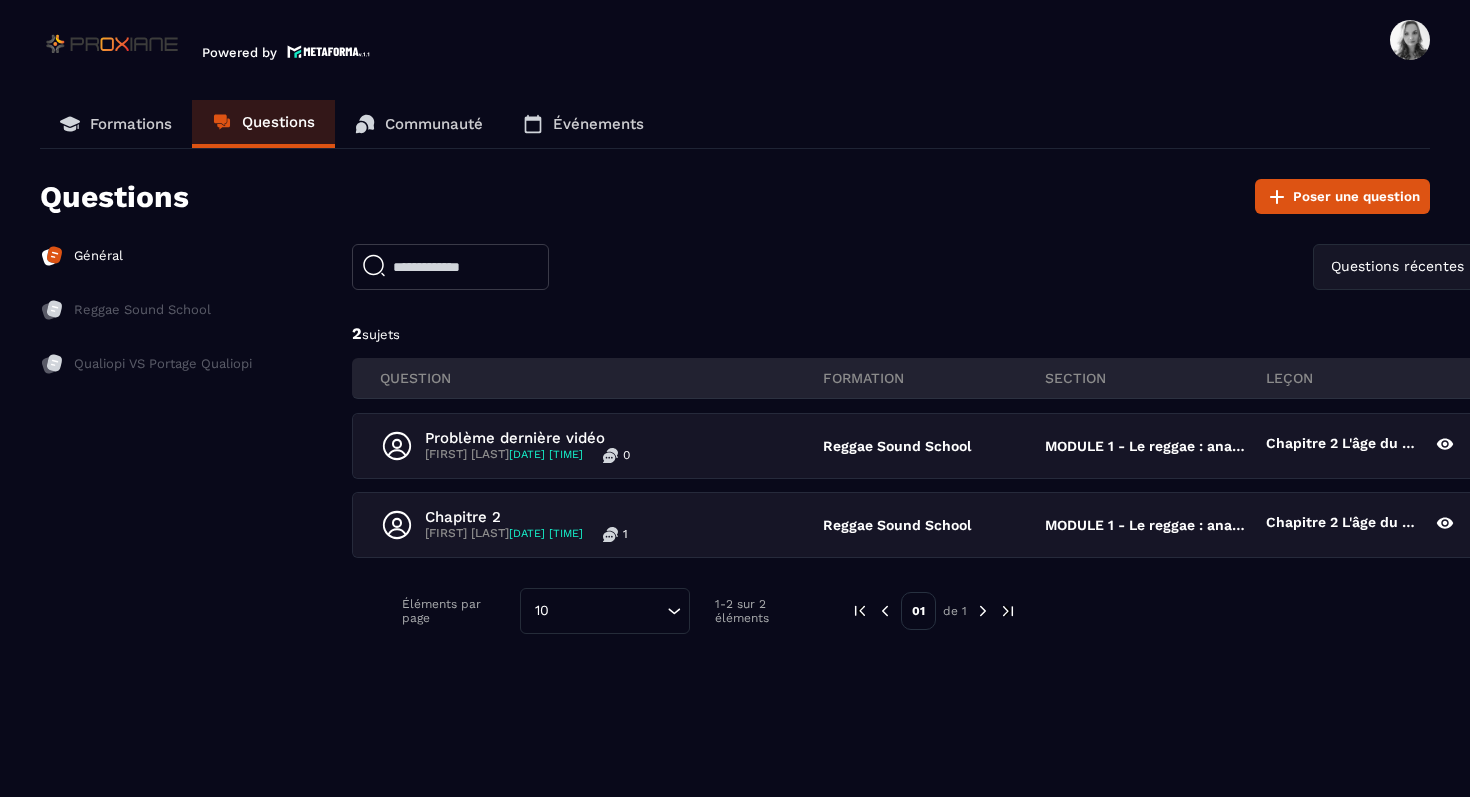 click on "Formations Questions Communauté Événements Questions  Poser une question Général Reggae Sound School Qualiopi VS Portage Qualiopi Questions récentes Loading... 2  sujets QUESTION FORMATION section leçon Problème dernière vidéo [FIRST] [LAST]  07/08/2025 10:42 0 Reggae Sound School MODULE 1 - Le reggae : analyse historique, esthétique et technique Chapitre 2  L'âge du Reggae (années 70) [FIRST] [LAST] 07/08/2025 10:42 0 Problème dernière vidéo Reggae Sound School / MODULE 1 - Le reggae : analyse historique, esthétique et technique / Chapitre 2  L'âge du Reggae (années 70) Chapitre 2 [FIRST] [LAST]  05/08/2025 17:31 1 Reggae Sound School MODULE 1 - Le reggae : analyse historique, esthétique et technique Chapitre 2  L'âge du Reggae (années 70) [FIRST] [LAST] 05/08/2025 17:31 1 Chapitre 2 Reggae Sound School / MODULE 1 - Le reggae : analyse historique, esthétique et technique / Chapitre 2  L'âge du Reggae (années 70) Éléments par page 10 Loading... 1-2 sur 2 éléments 01" at bounding box center [735, 417] 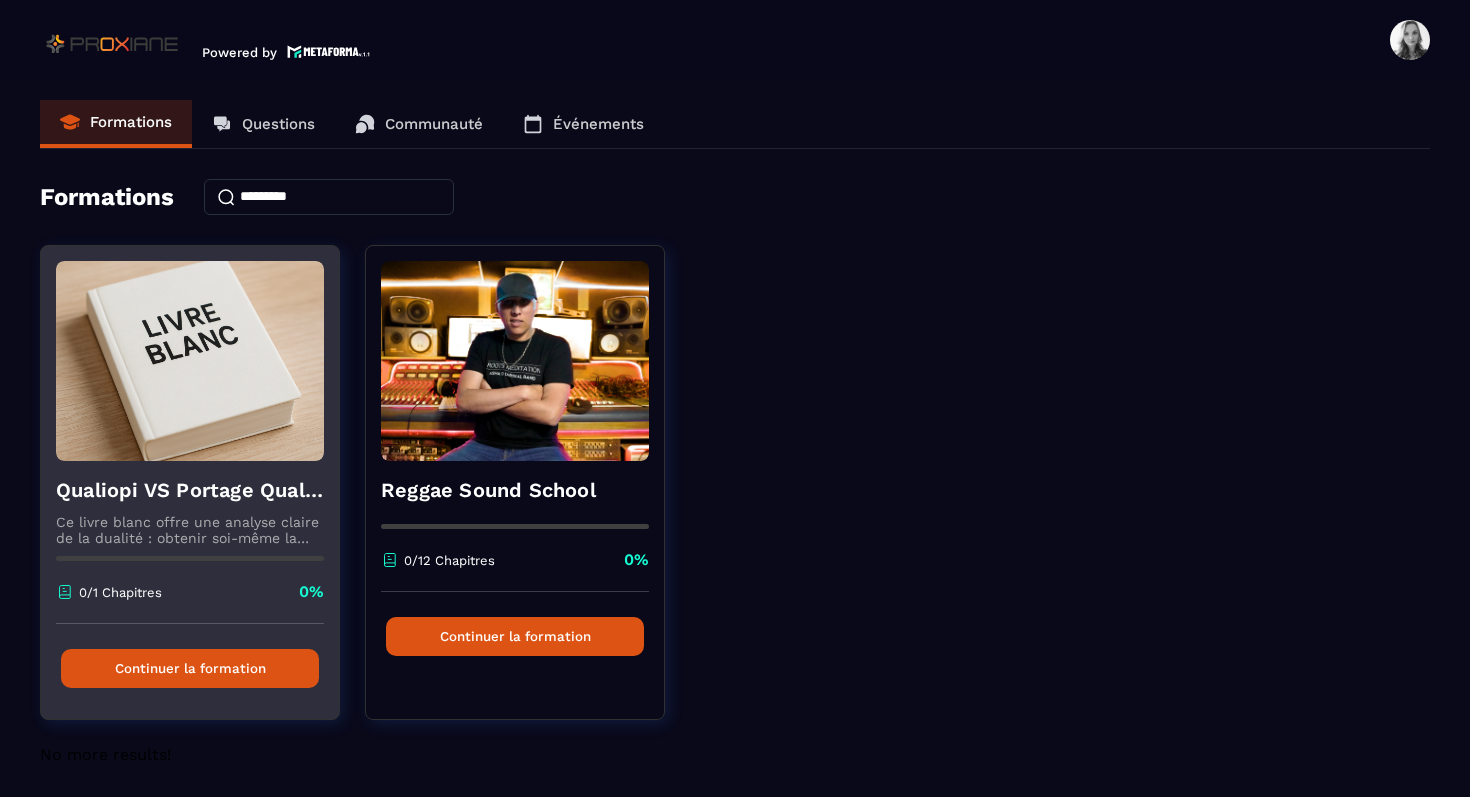 scroll, scrollTop: 5, scrollLeft: 0, axis: vertical 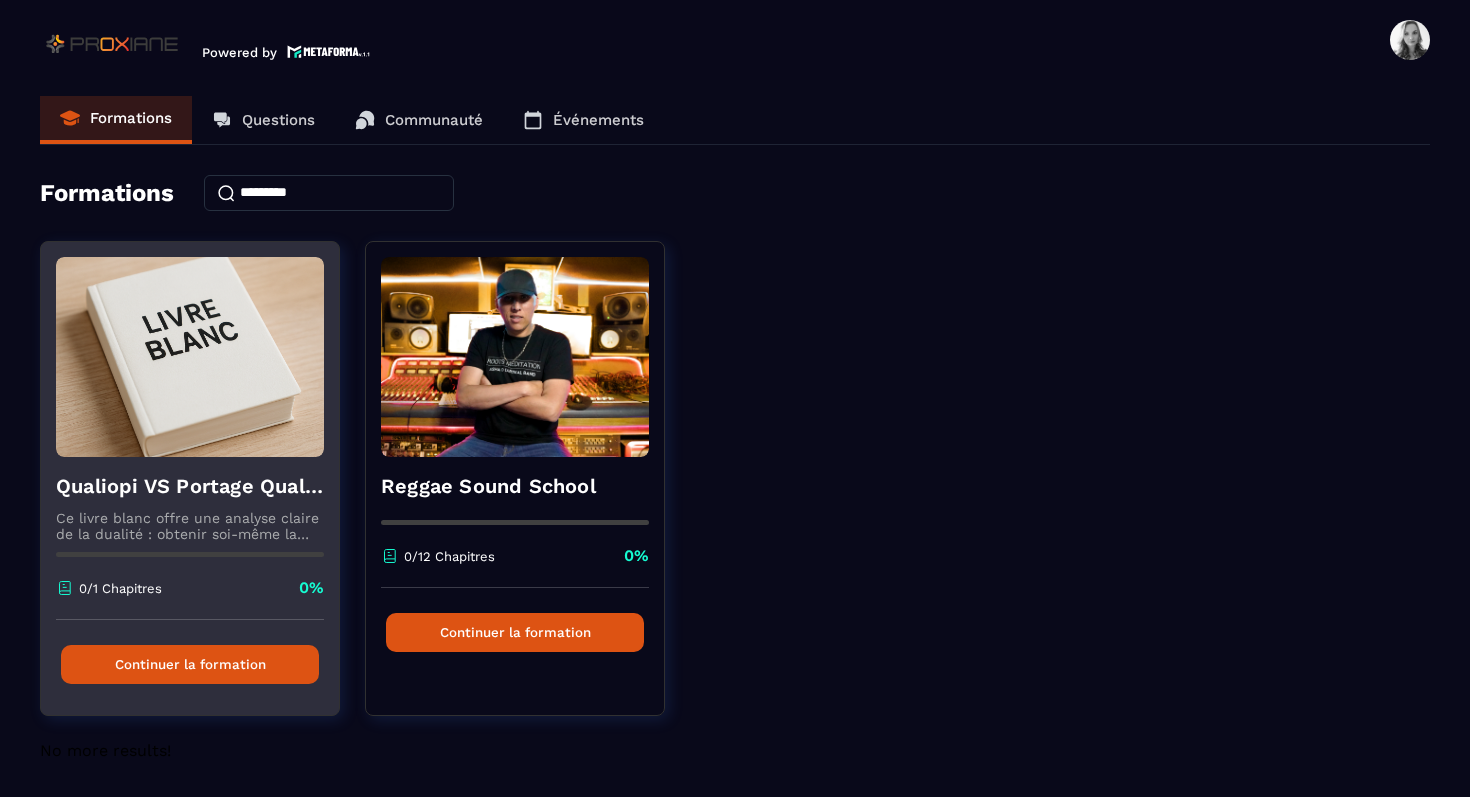 click at bounding box center (190, 357) 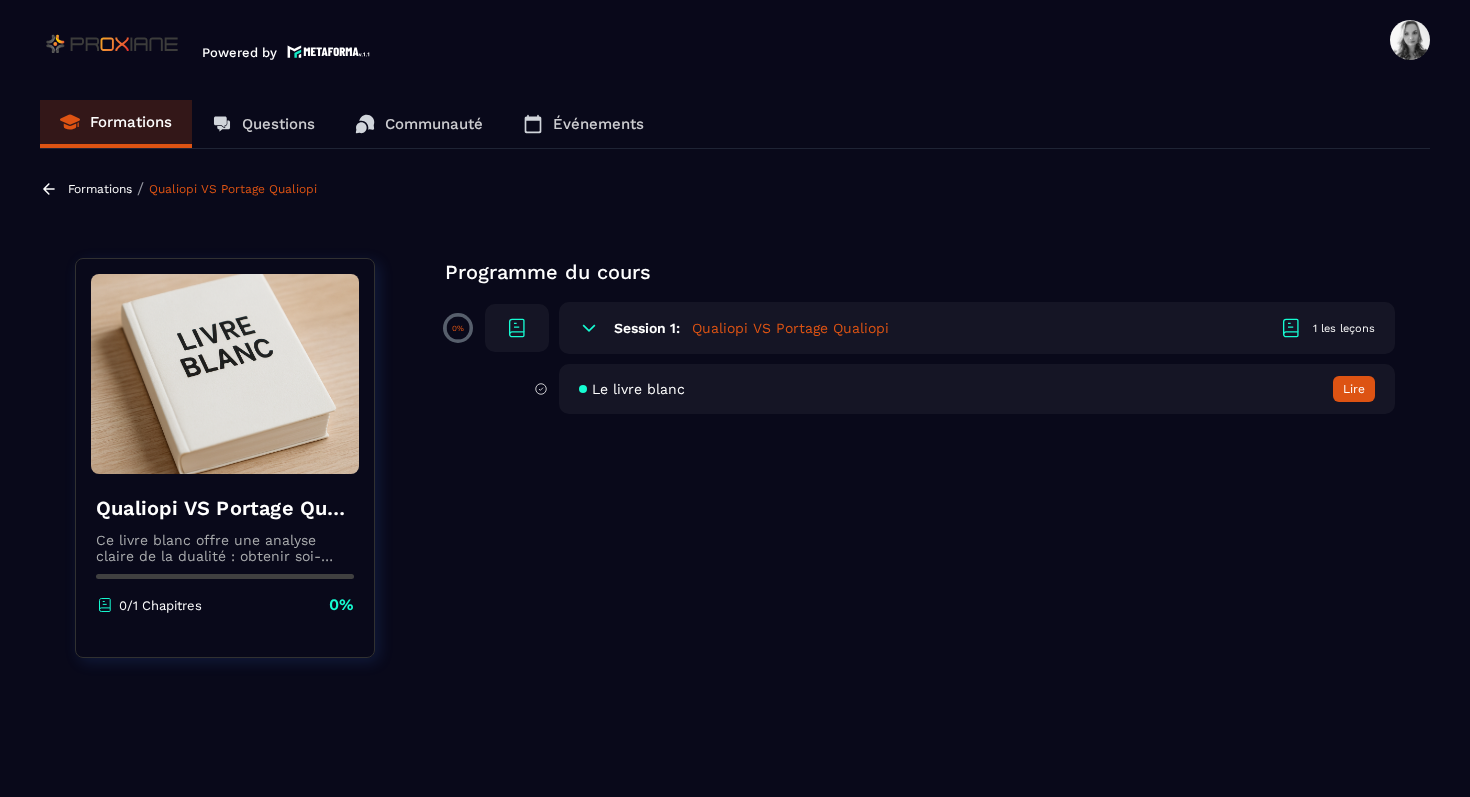 click on "Session 1:  Qualiopi VS Portage Qualiopi 1 les leçons" at bounding box center [977, 328] 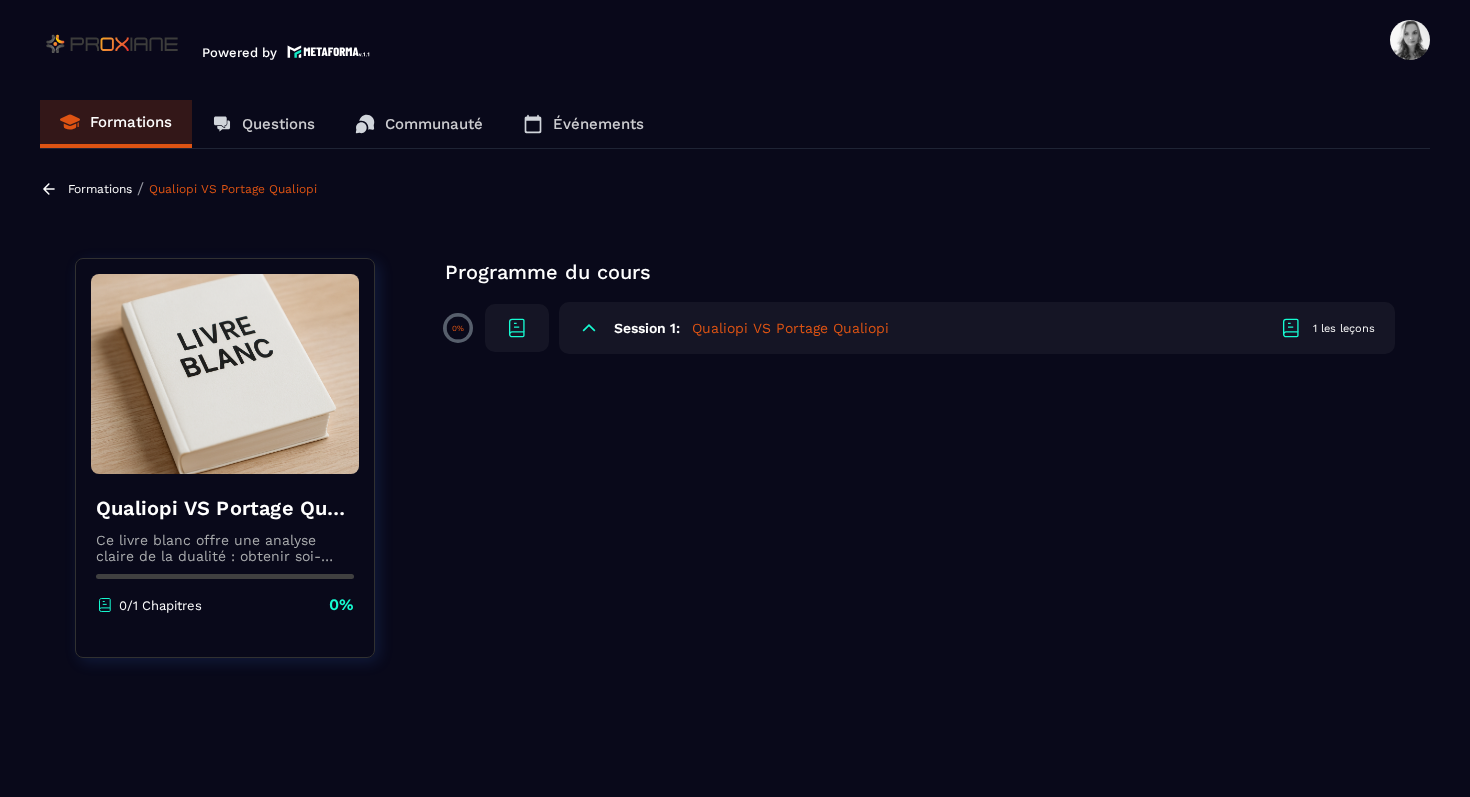 click on "Session 1:  Qualiopi VS Portage Qualiopi 1 les leçons" at bounding box center (977, 328) 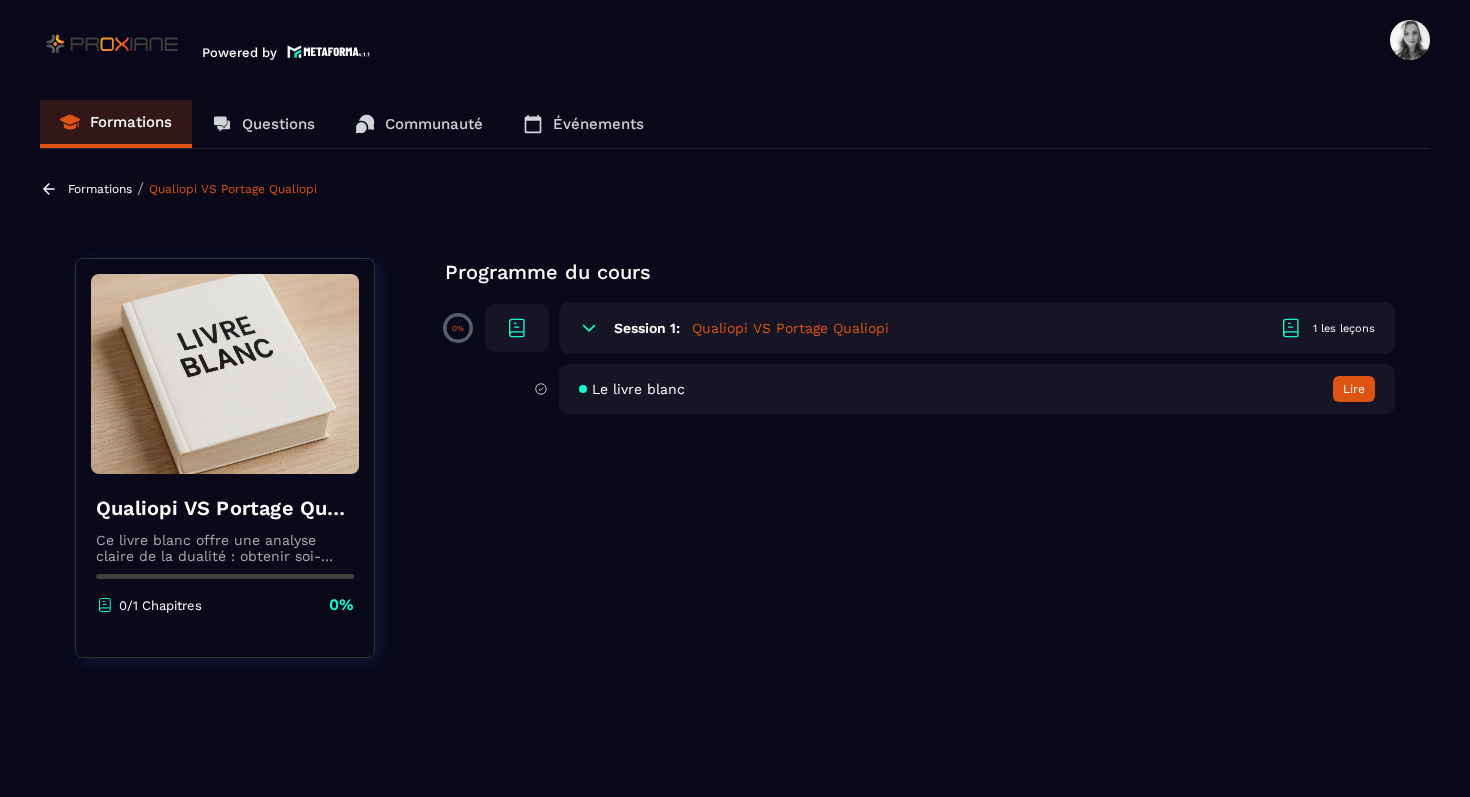 click on "Le livre blanc Lire" at bounding box center [977, 389] 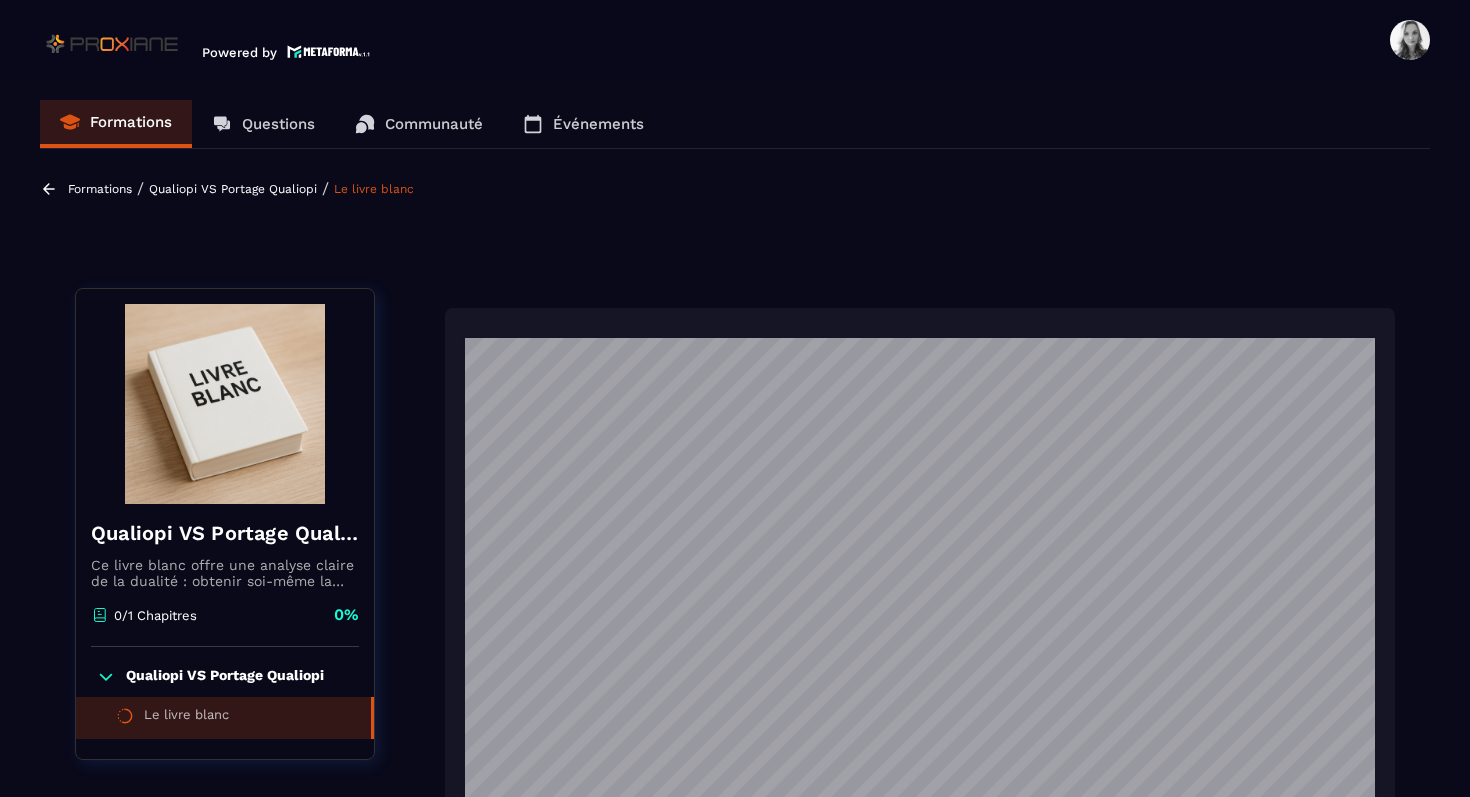 scroll, scrollTop: 165, scrollLeft: 0, axis: vertical 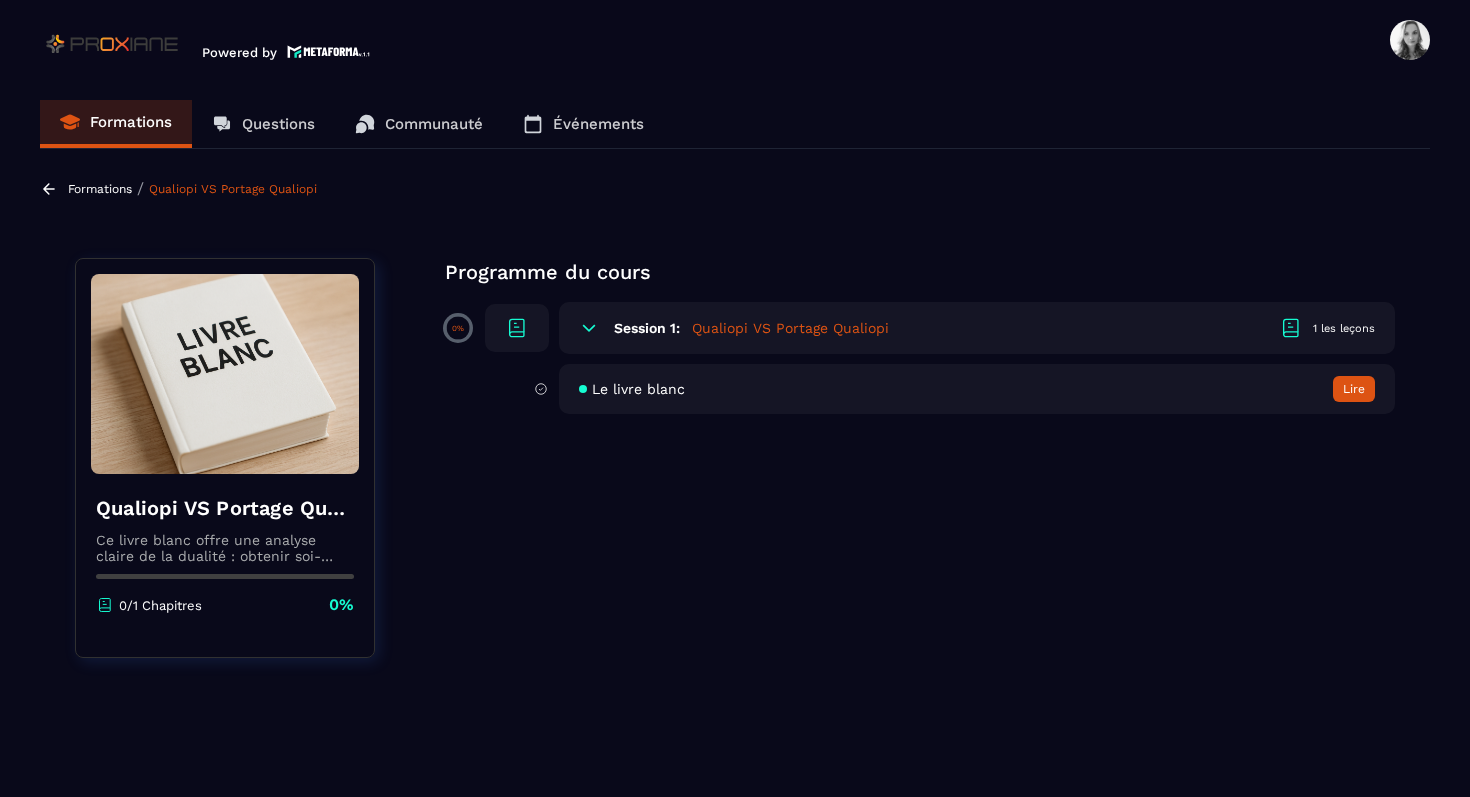click on "Formations" at bounding box center (100, 189) 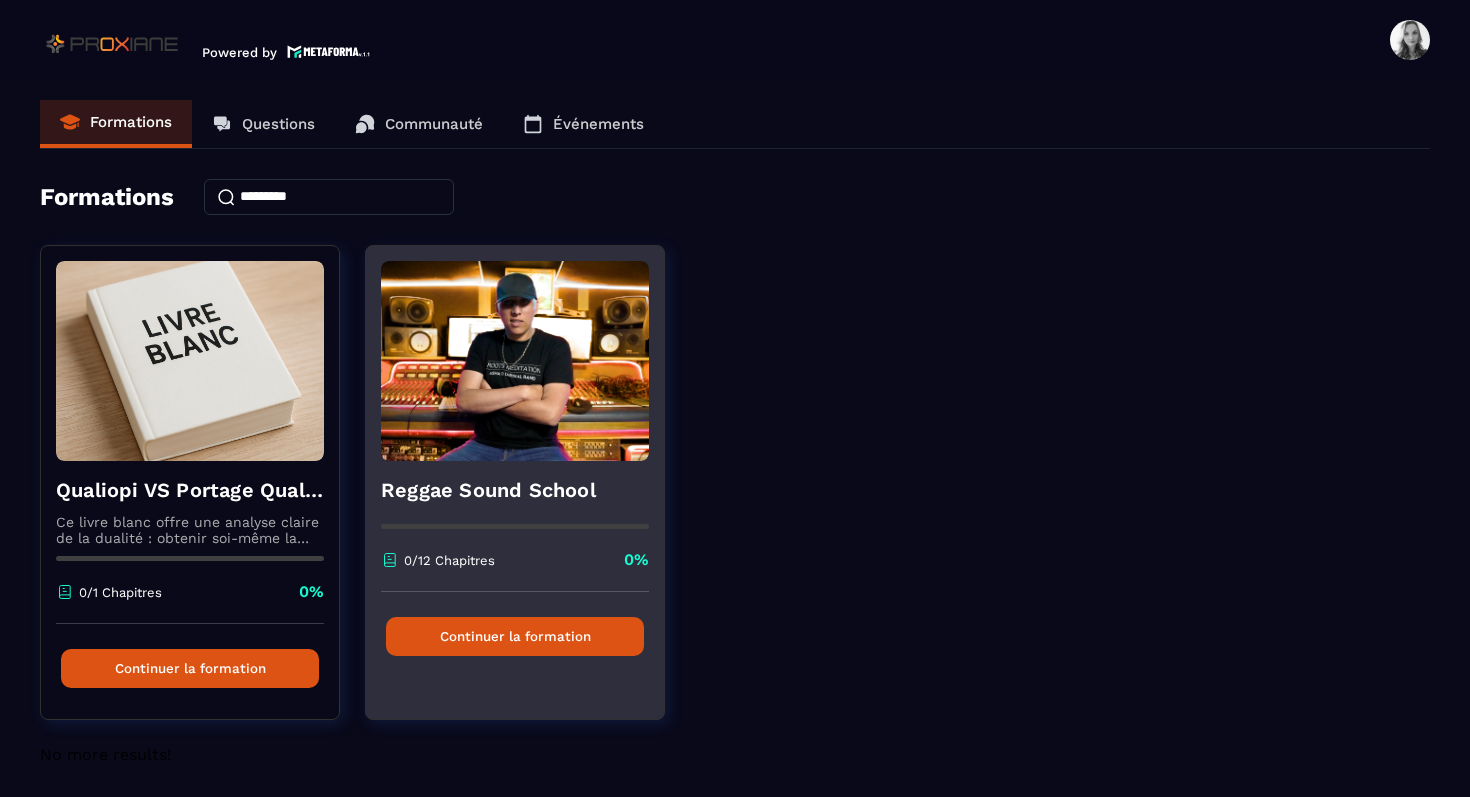 click at bounding box center [515, 361] 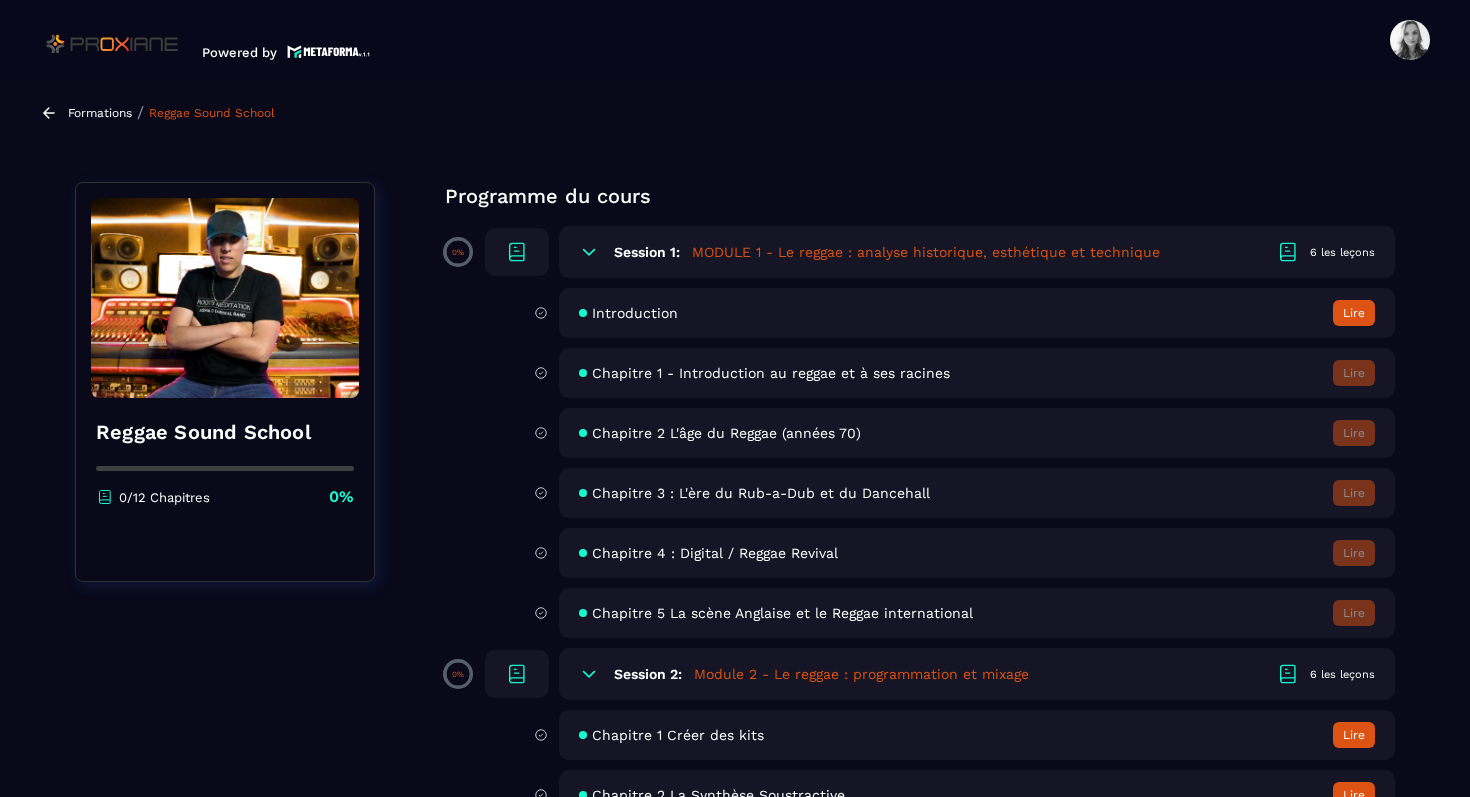 scroll, scrollTop: 89, scrollLeft: 0, axis: vertical 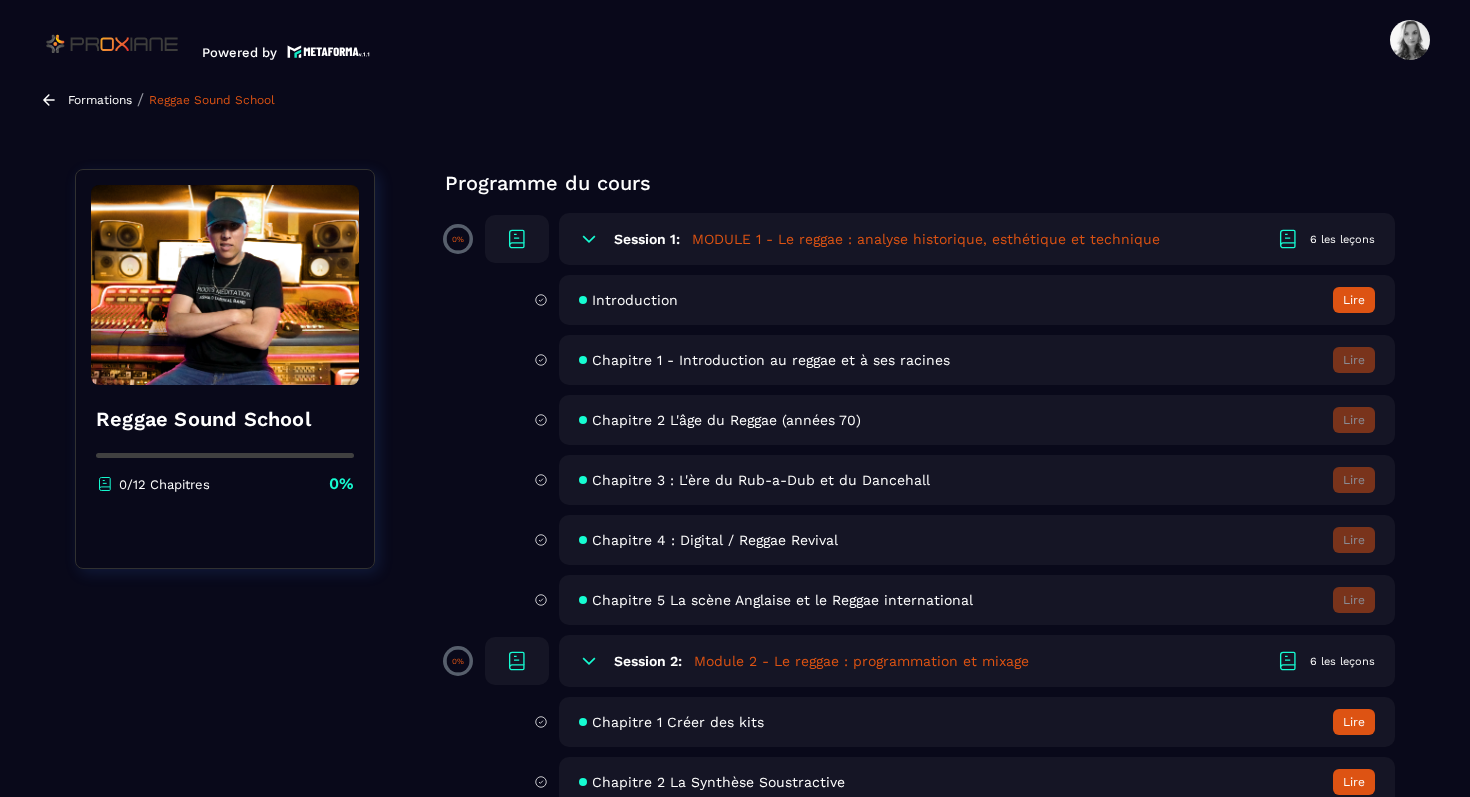 click on "Lire" at bounding box center [1354, 300] 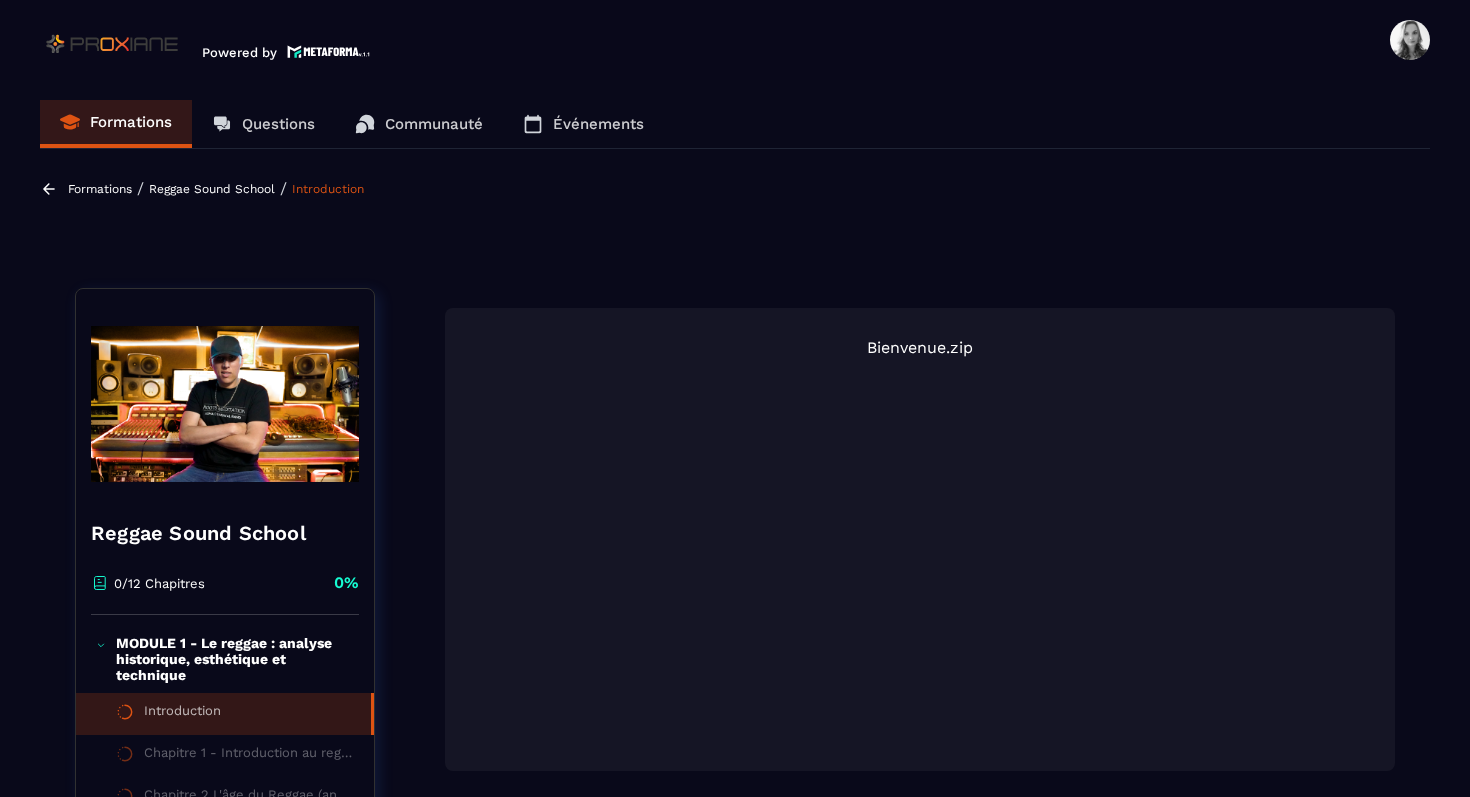 scroll, scrollTop: 156, scrollLeft: 0, axis: vertical 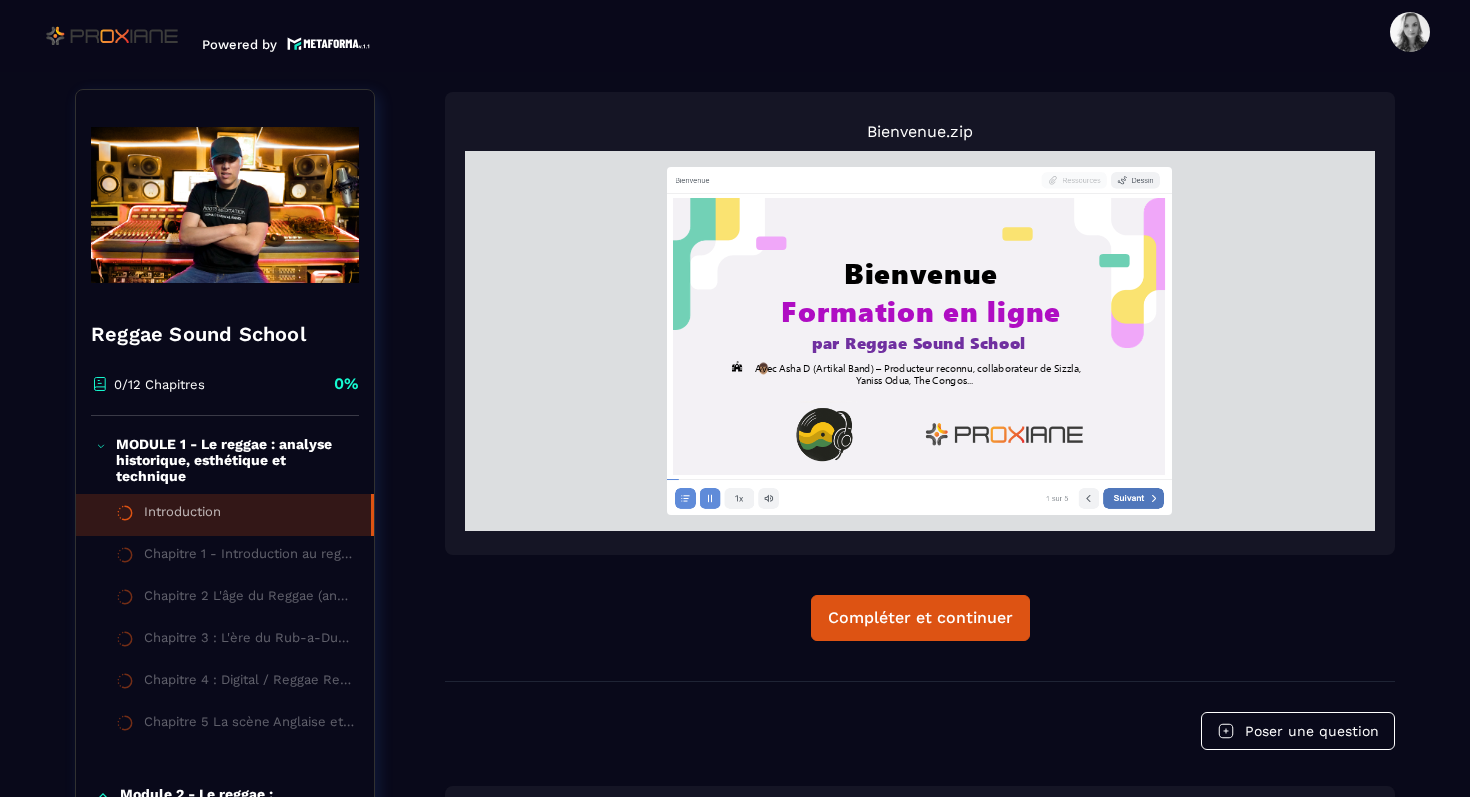 click on "Suivant" at bounding box center [1133, 498] 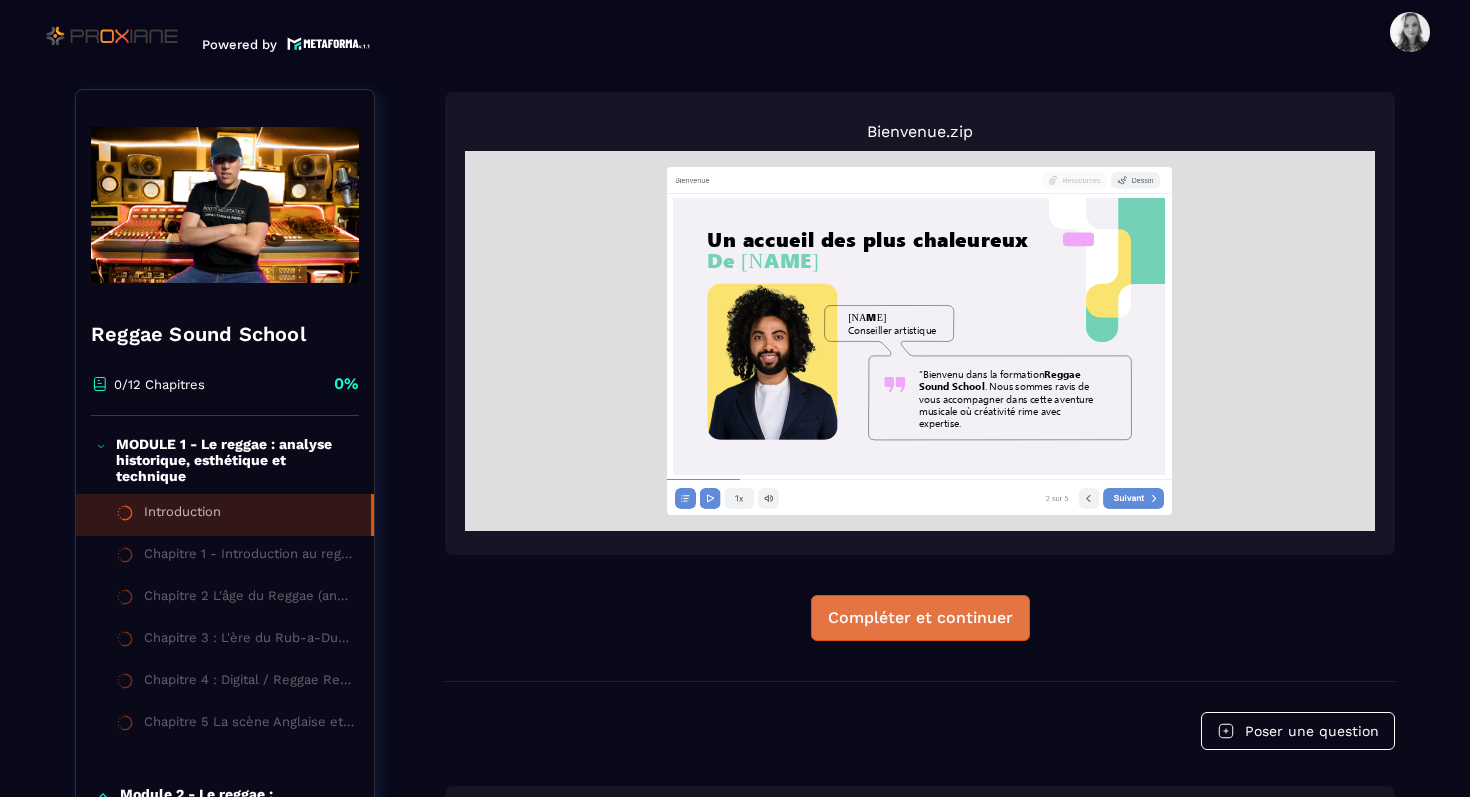 click on "Compléter et continuer" at bounding box center [920, 618] 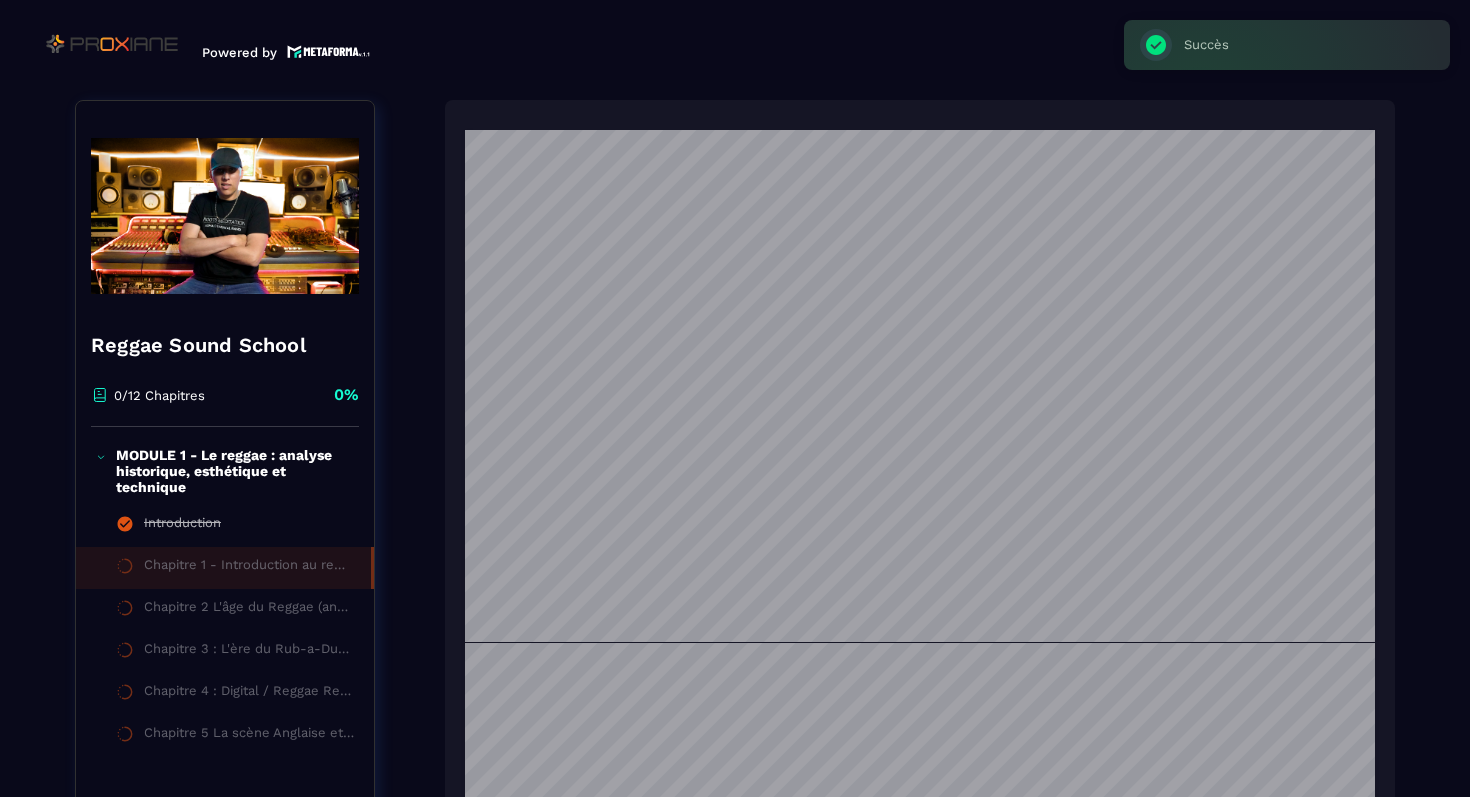 scroll, scrollTop: 8, scrollLeft: 0, axis: vertical 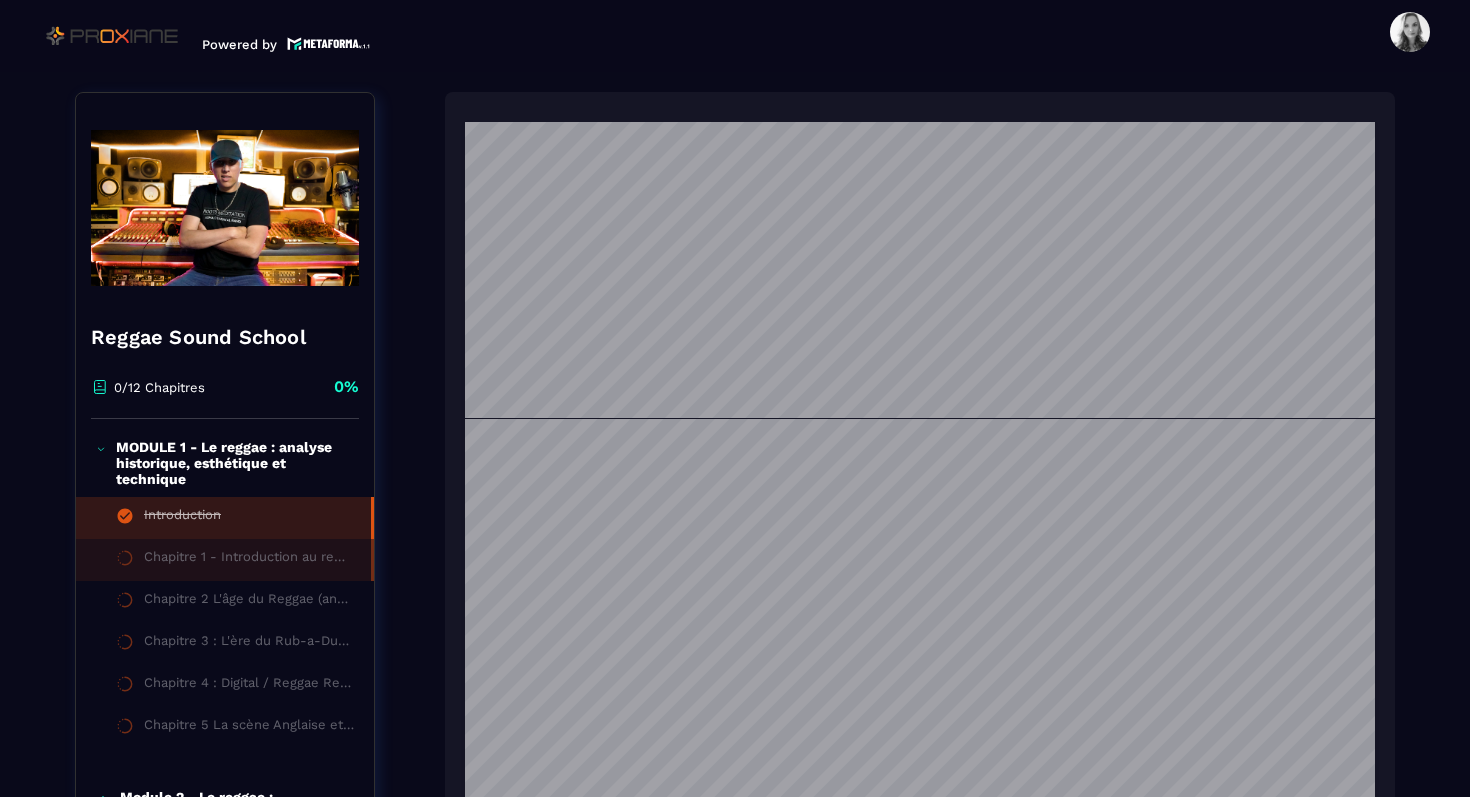click on "Introduction" at bounding box center (182, 518) 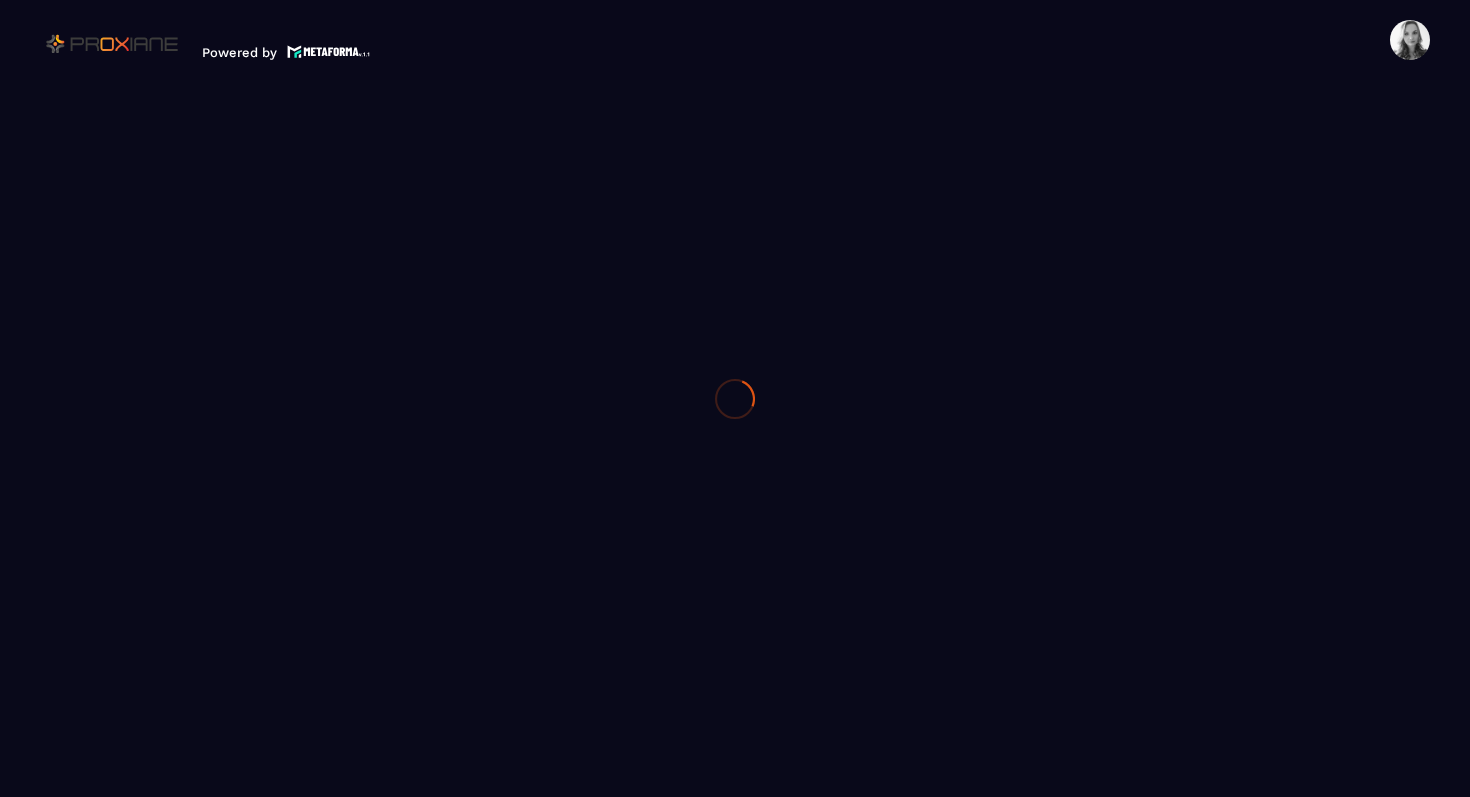 scroll, scrollTop: 0, scrollLeft: 0, axis: both 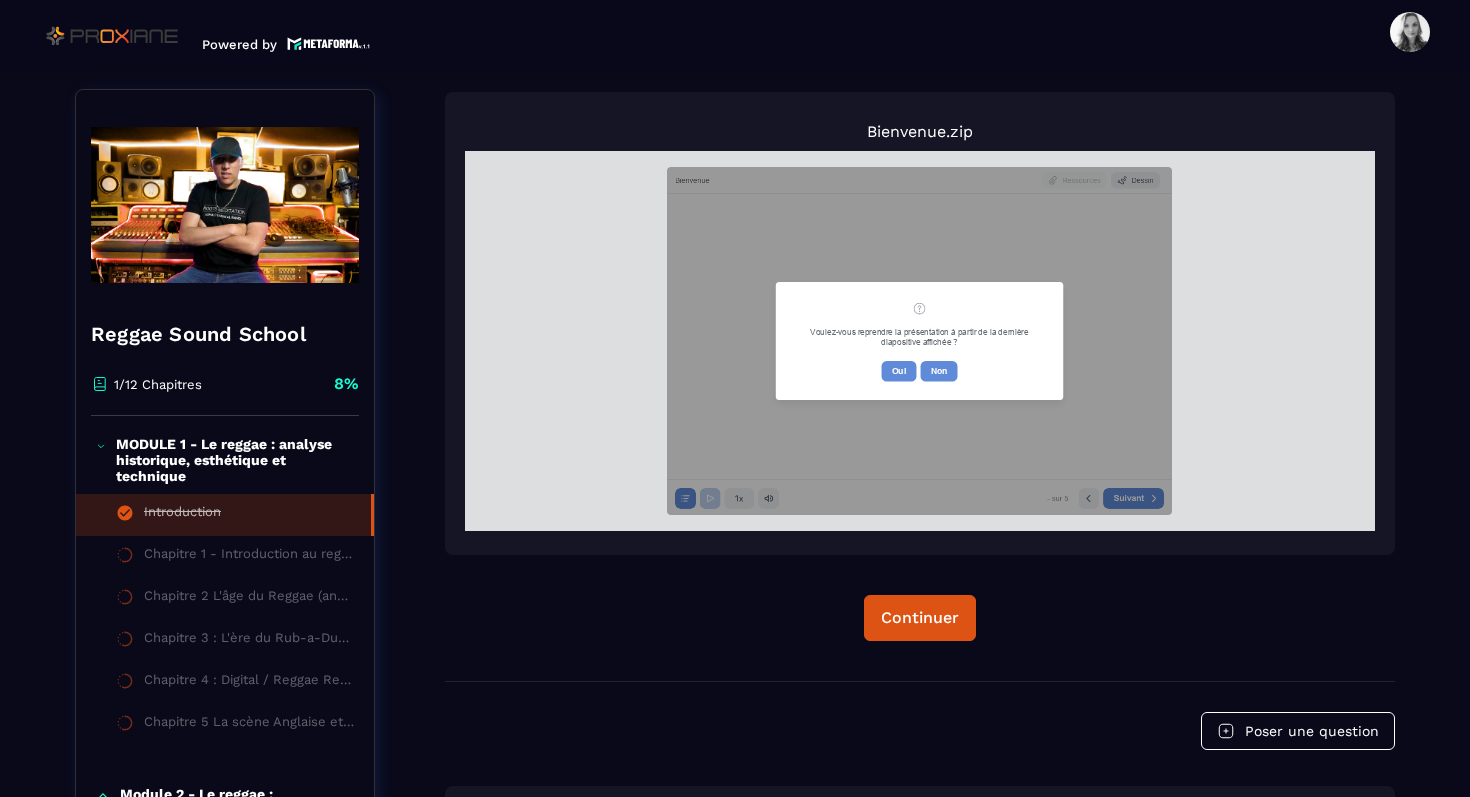 click on "Chapitre 1 - Introduction au reggae et à ses racines" at bounding box center [249, 557] 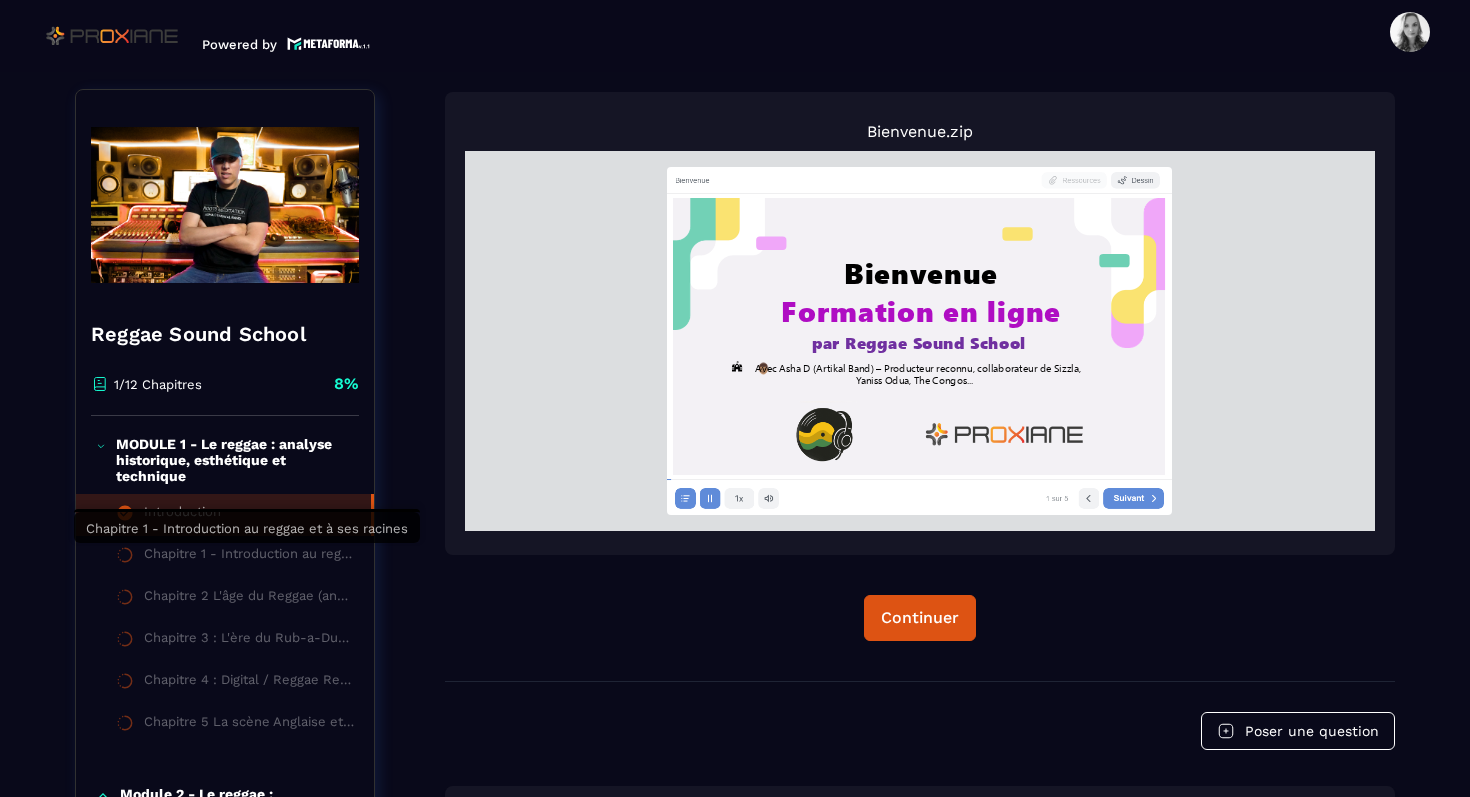 click on "Chapitre 1 - Introduction au reggae et à ses racines" at bounding box center [249, 557] 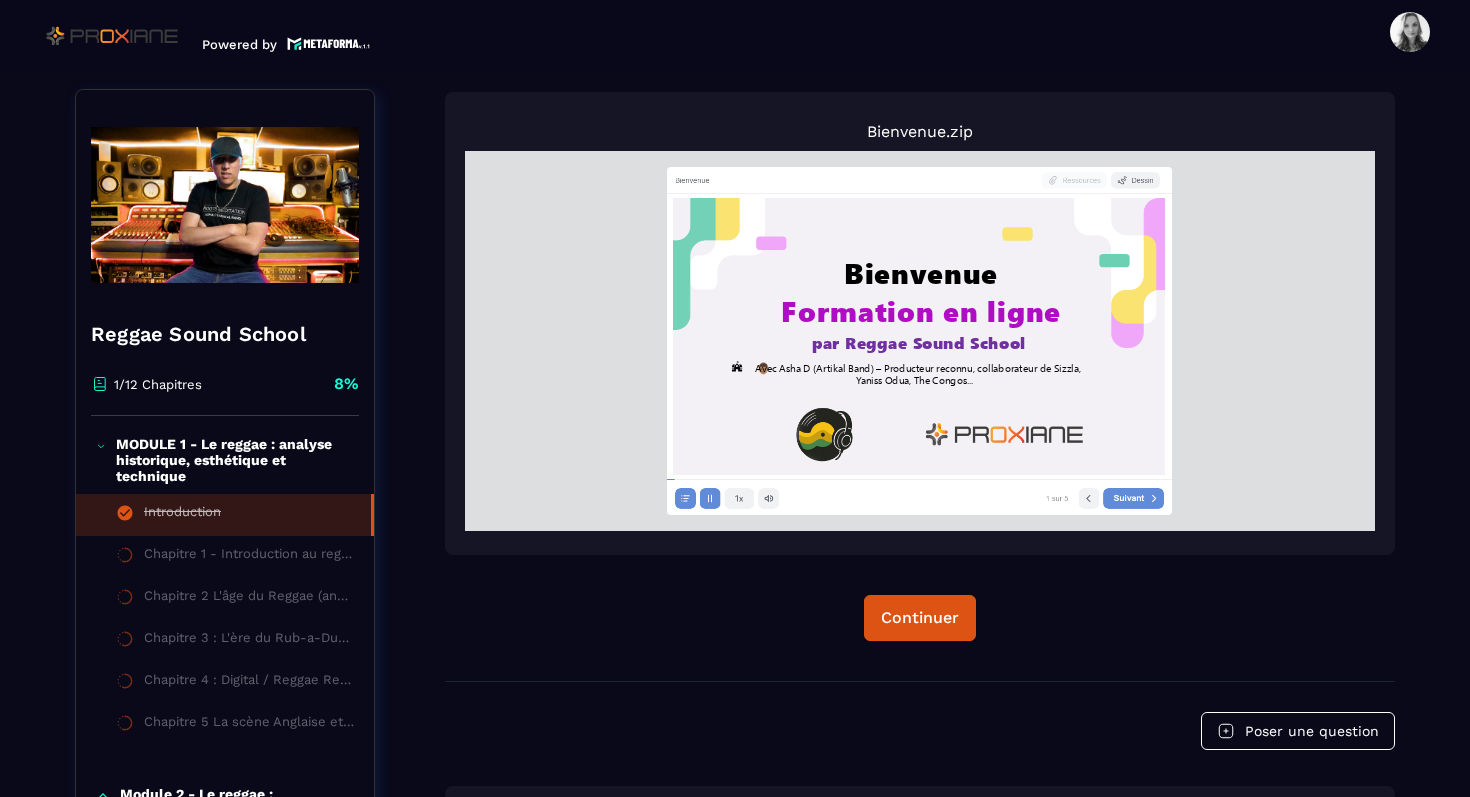click on "Chapitre 1 - Introduction au reggae et à ses racines" at bounding box center (249, 557) 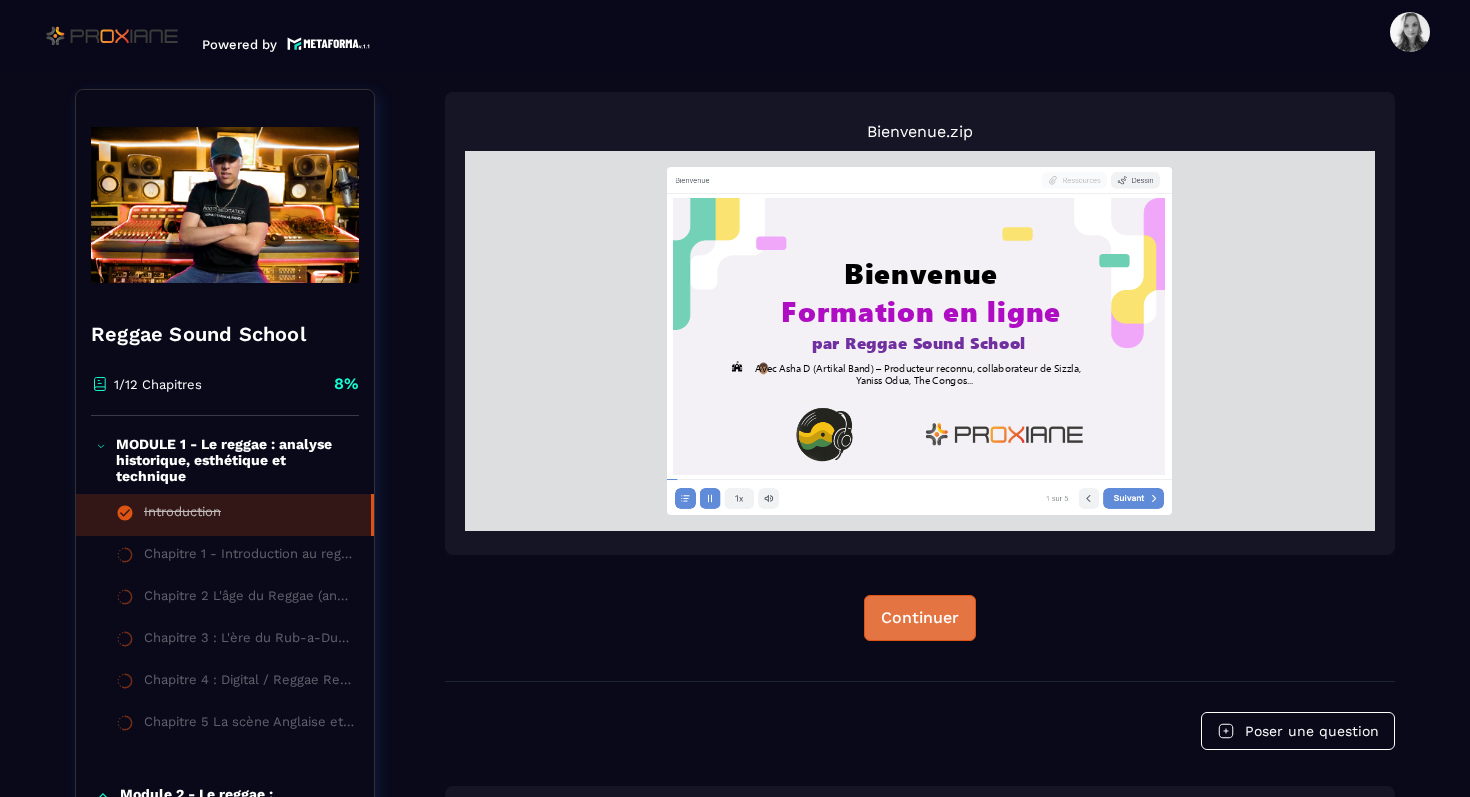 click on "Continuer" at bounding box center [920, 618] 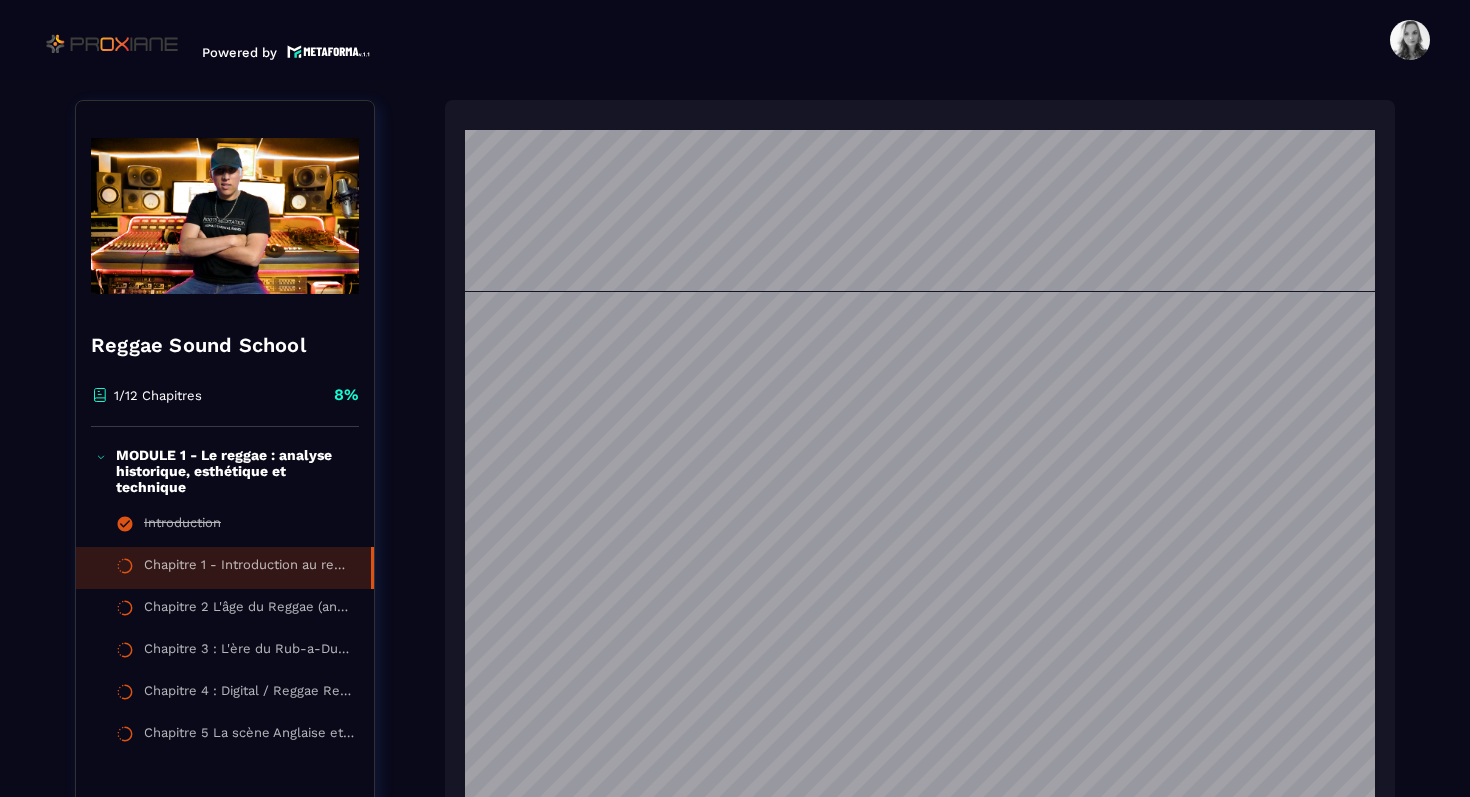 scroll, scrollTop: 509, scrollLeft: 0, axis: vertical 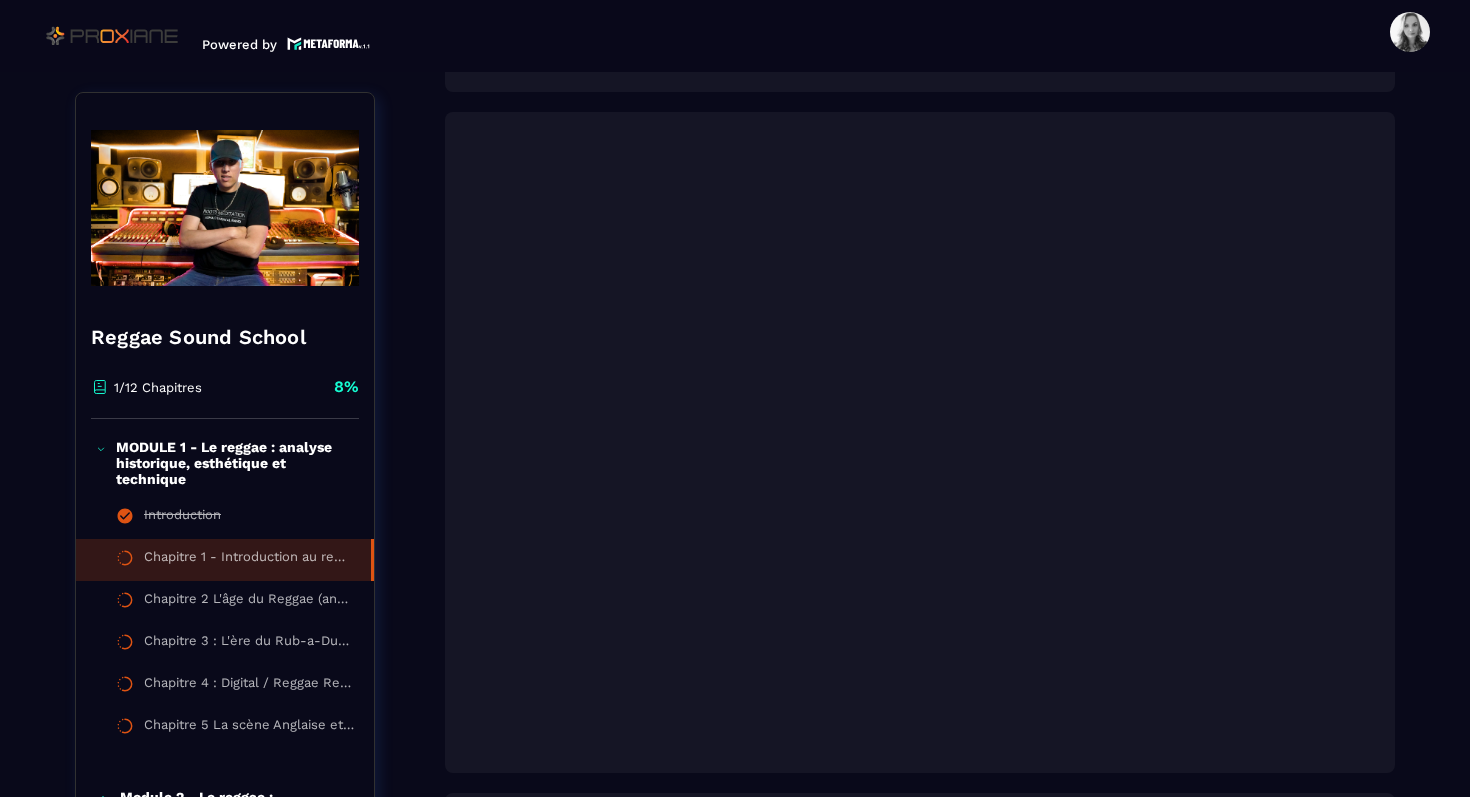 click on "Chapitre 1 - introduction au Reggae et à ses racines.pdf Plongeons au cœur des origines du reggae, un genre musical emblématique né dans la Jamaïque des années 1950-60. Ce chapitre explore les fondements historiques, sociaux et musicaux qui ont façonné son émergence, du mento rural au ska urbain. Nous verrons comment les tensions politiques, l’urbanisation et les influences afro-caribéennes et américaines ont nourri cette musique populaire. En retraçant l’évolution du ska vers le rocksteady, ce module pose les bases d’une compréhension profonde du reggae. Une immersion dans les racines culturelles et esthétiques d’un son devenu universel. Précédent Compléter et continuer" at bounding box center (920, 488) 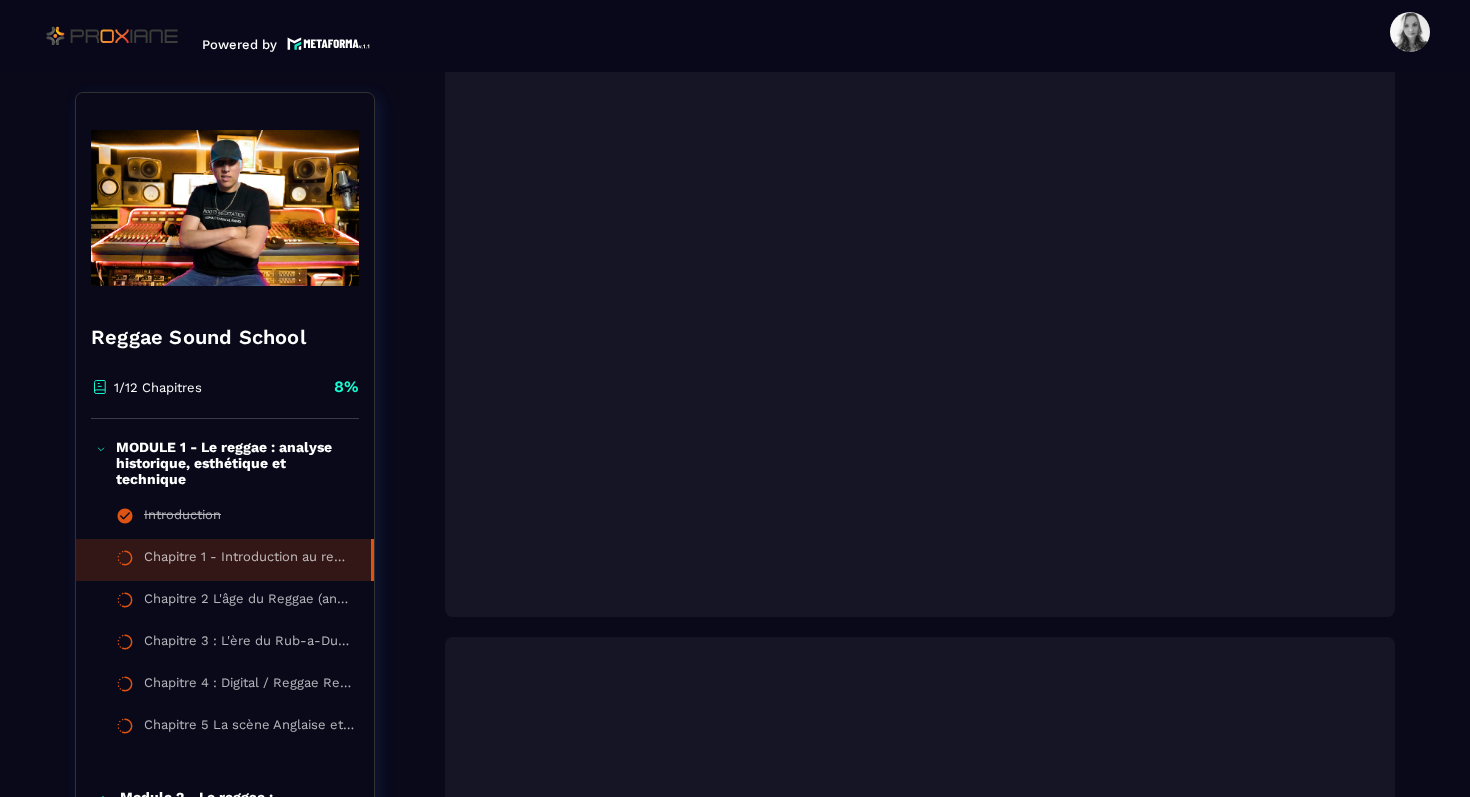 scroll, scrollTop: 1244, scrollLeft: 0, axis: vertical 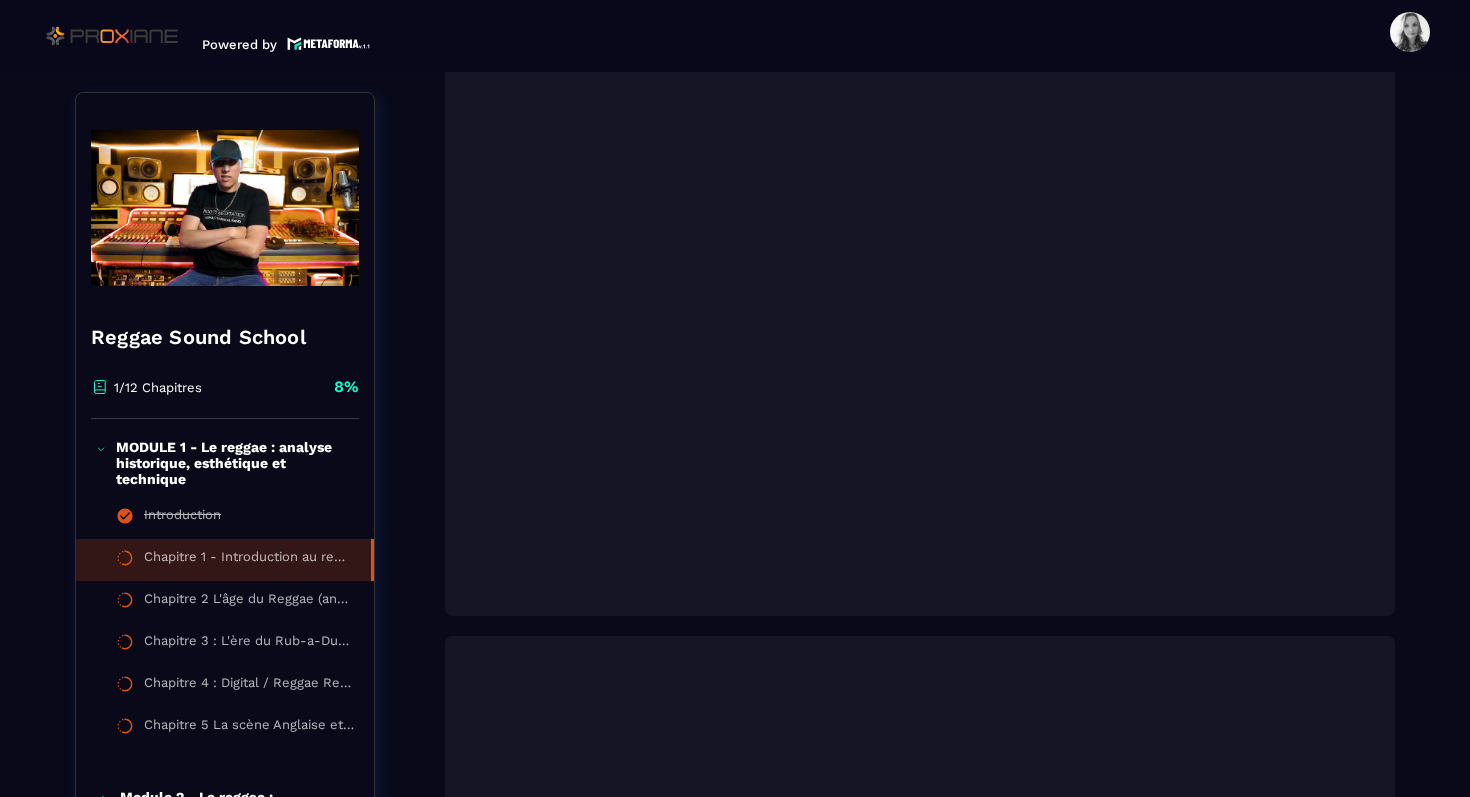 click at bounding box center (920, 290) 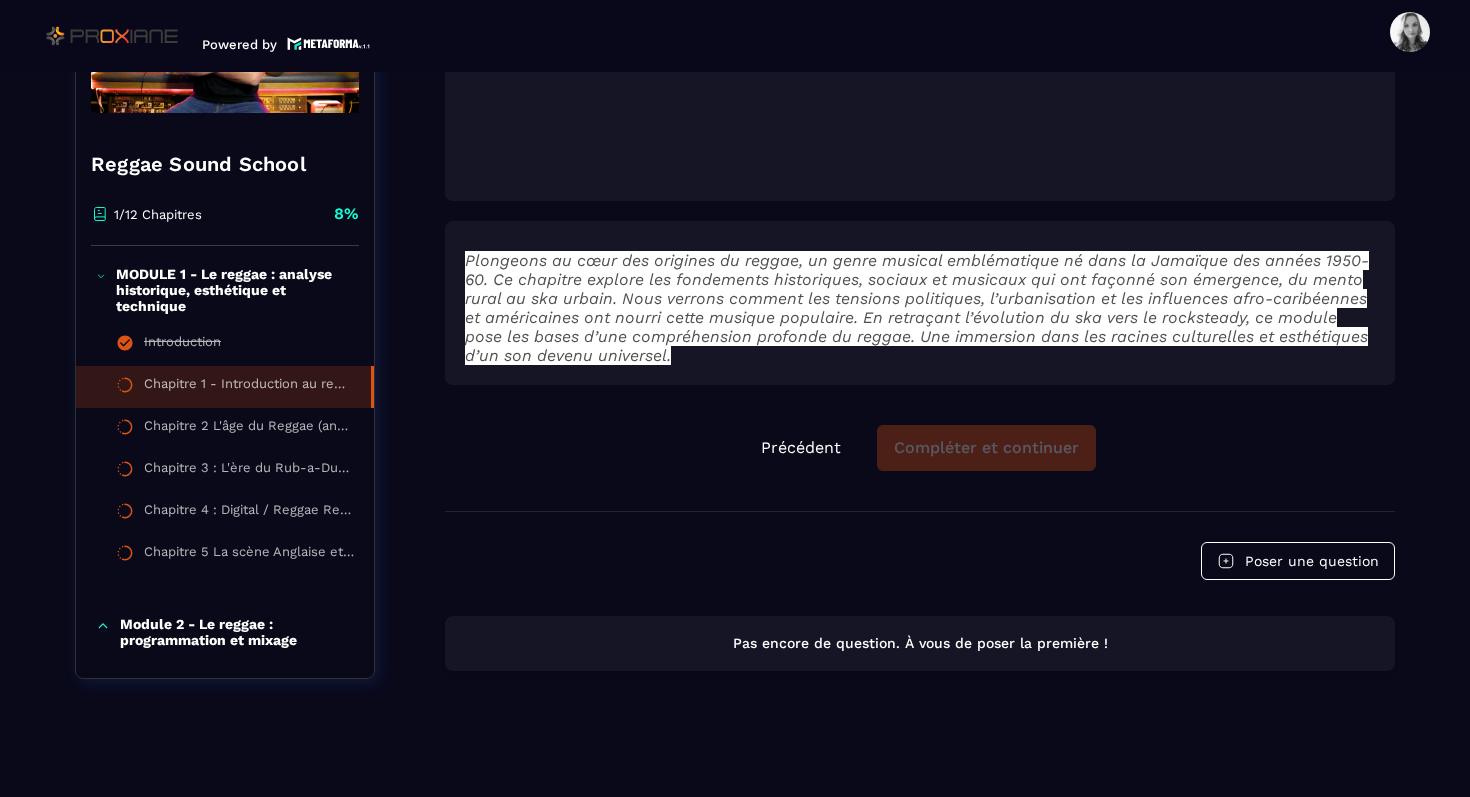 scroll, scrollTop: 2340, scrollLeft: 0, axis: vertical 